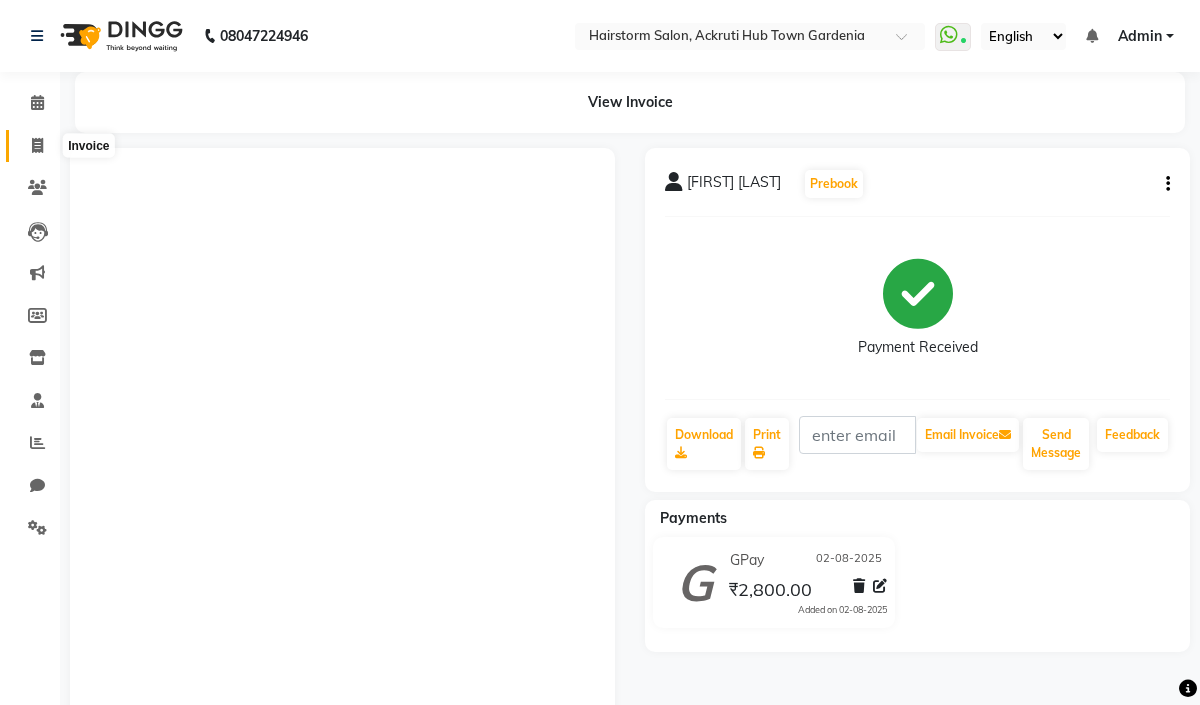 scroll, scrollTop: 0, scrollLeft: 0, axis: both 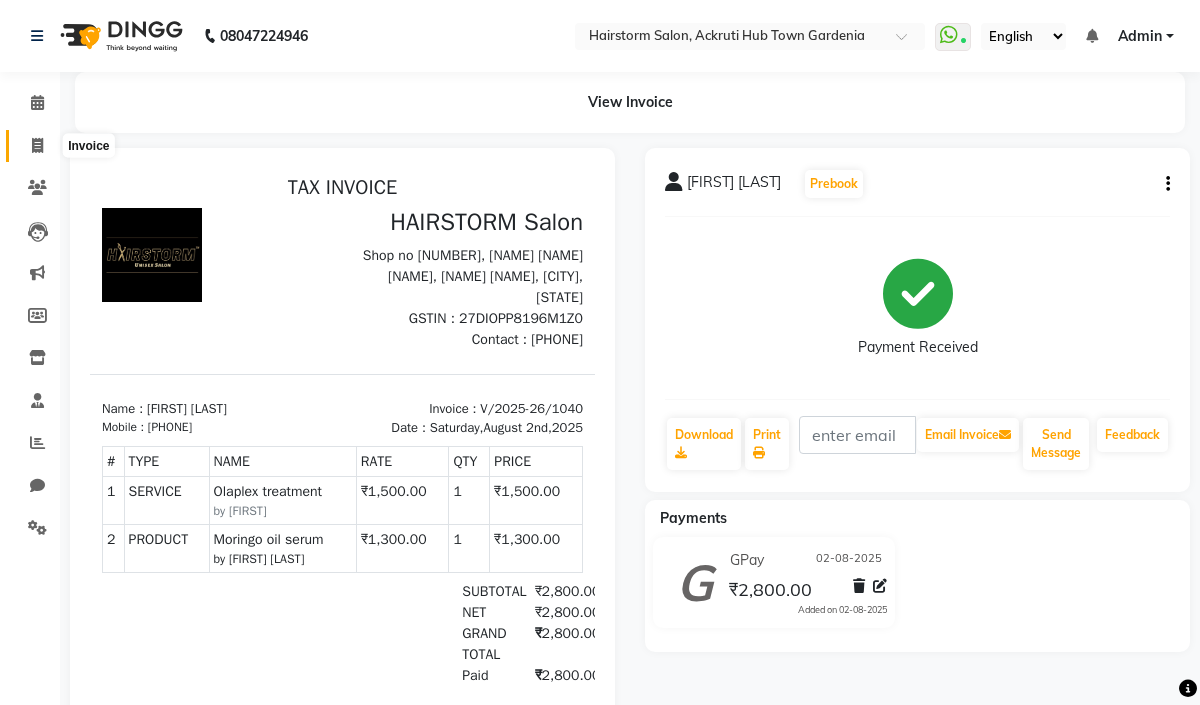click 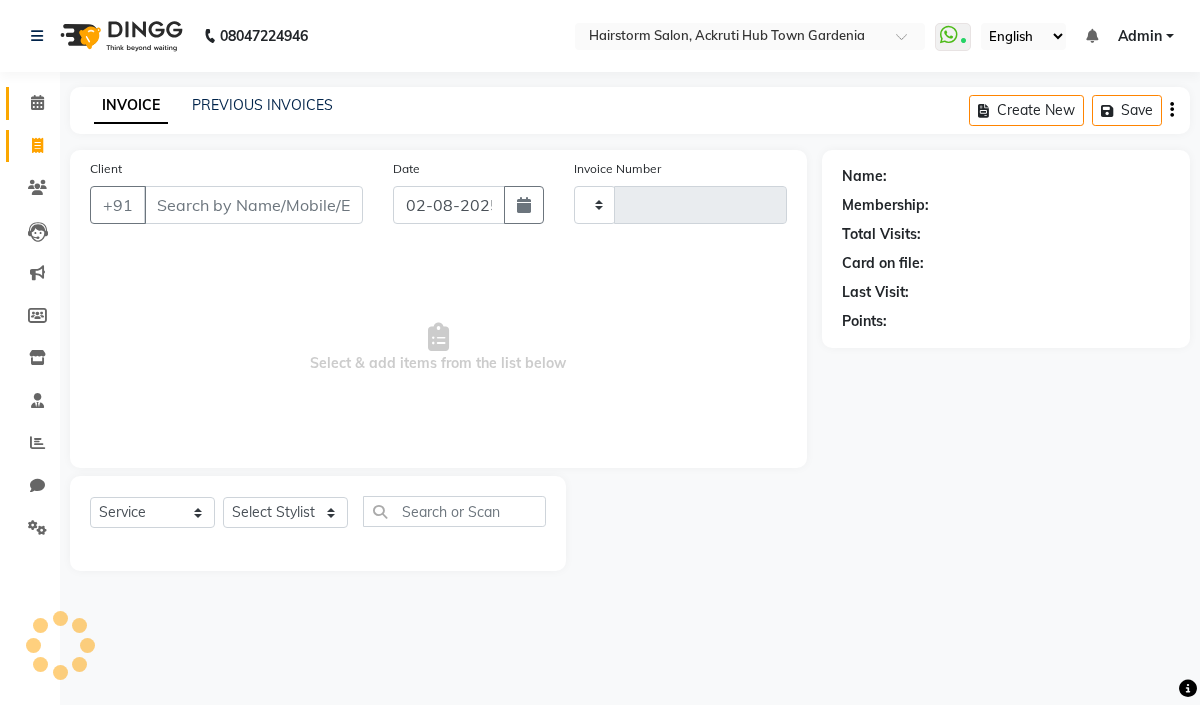 type on "1041" 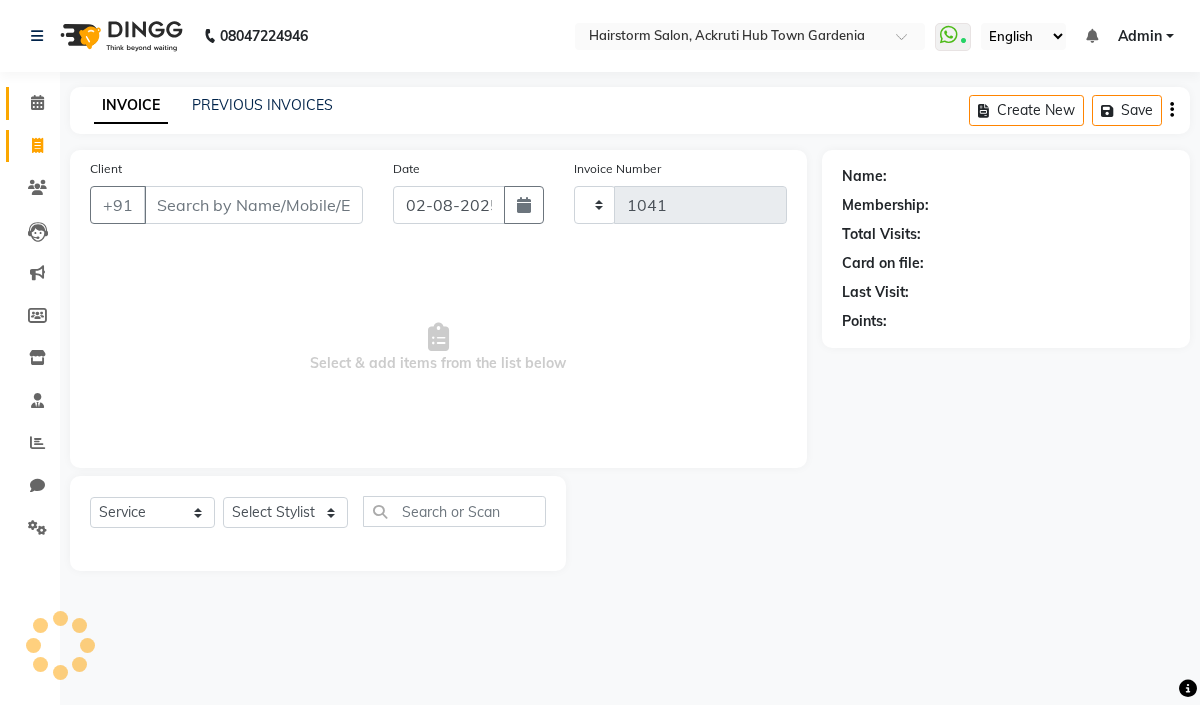 select on "279" 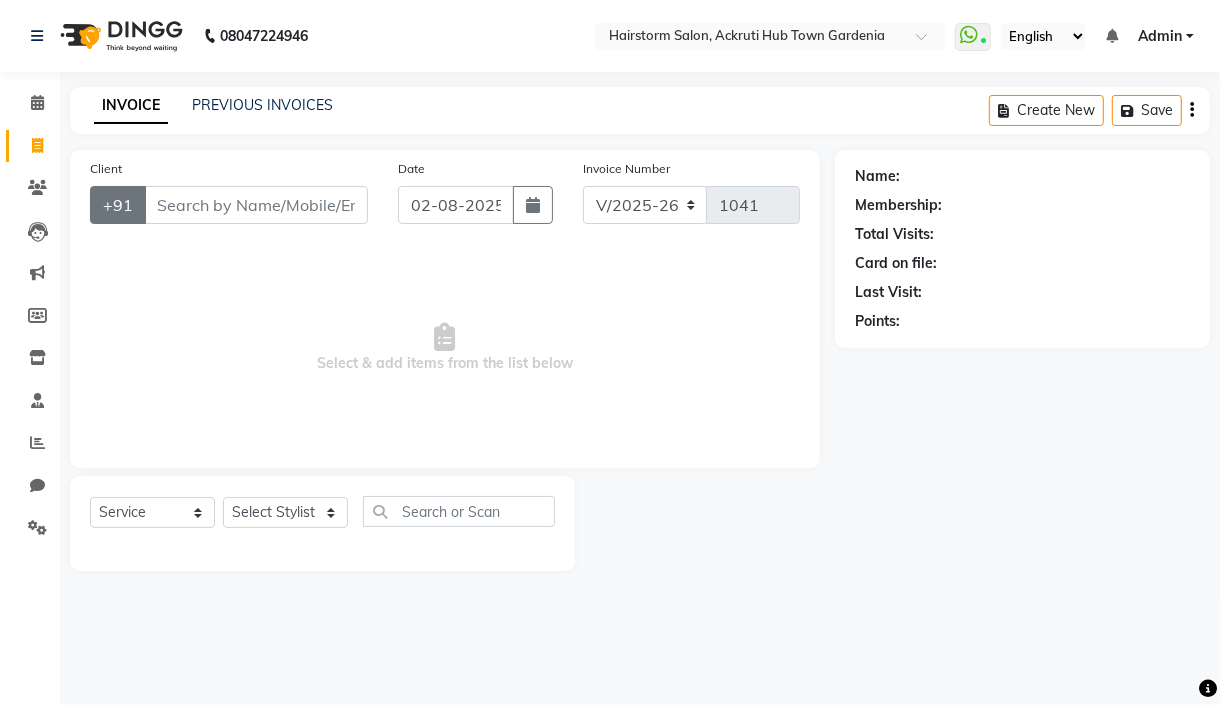 select on "product" 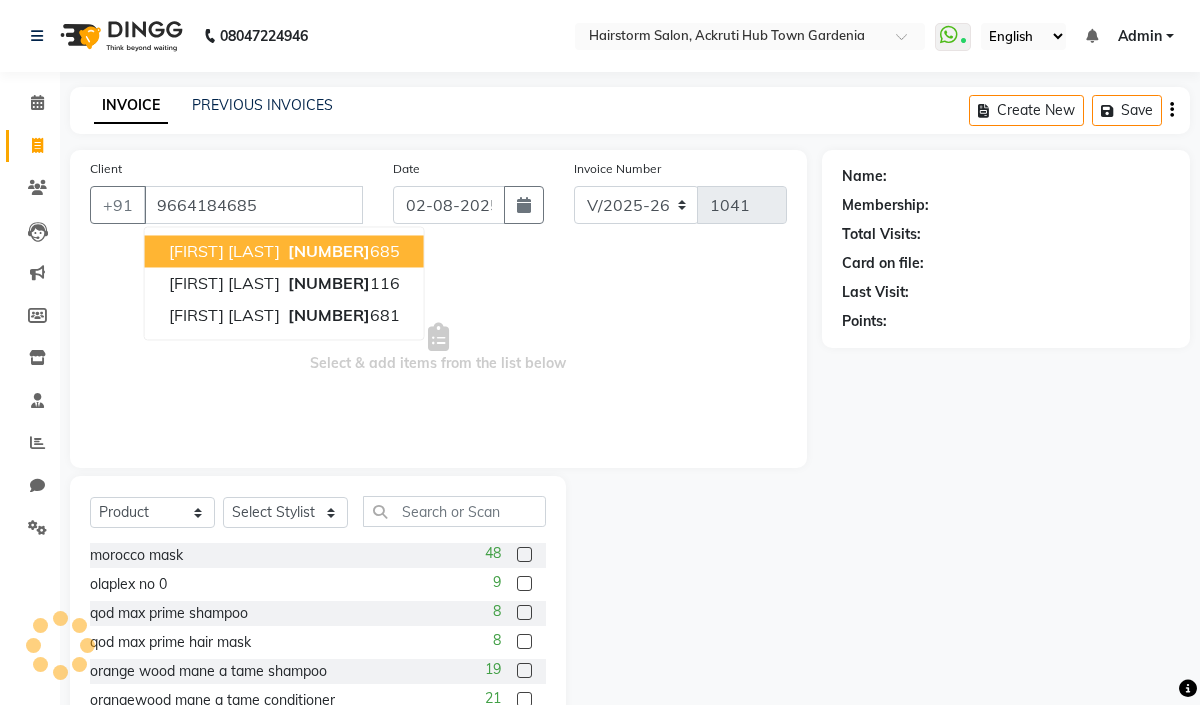 type on "9664184685" 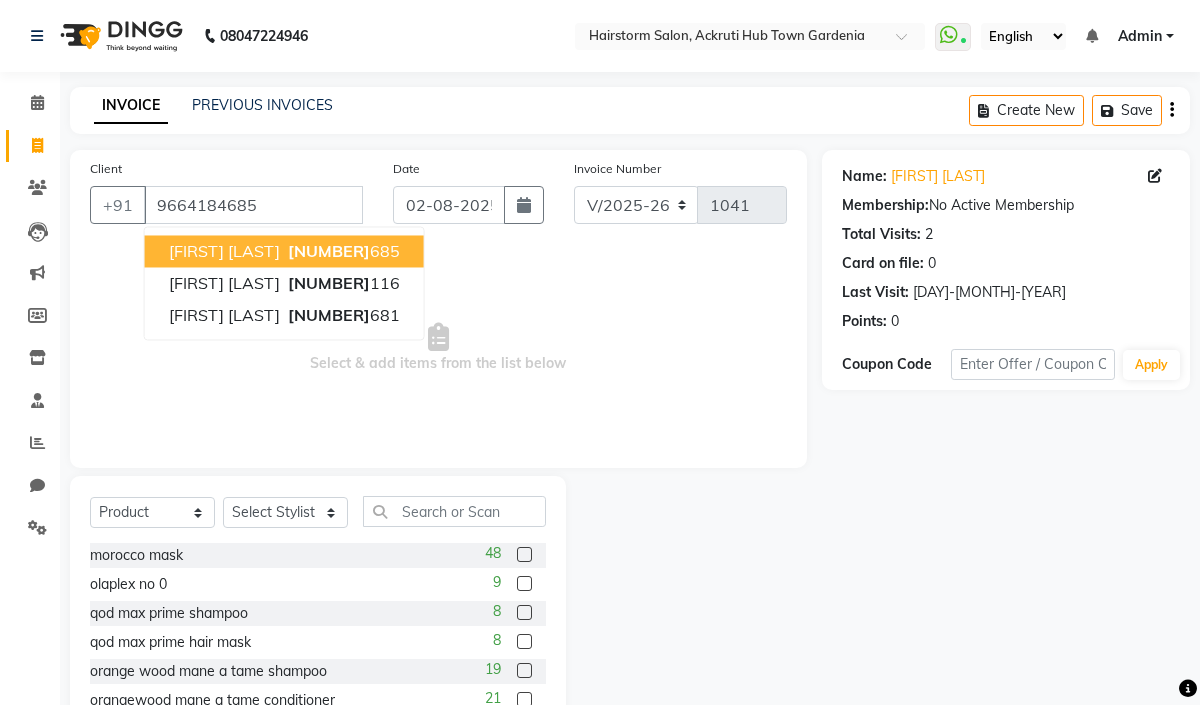 click on "[FIRST] [LAST]" at bounding box center (224, 251) 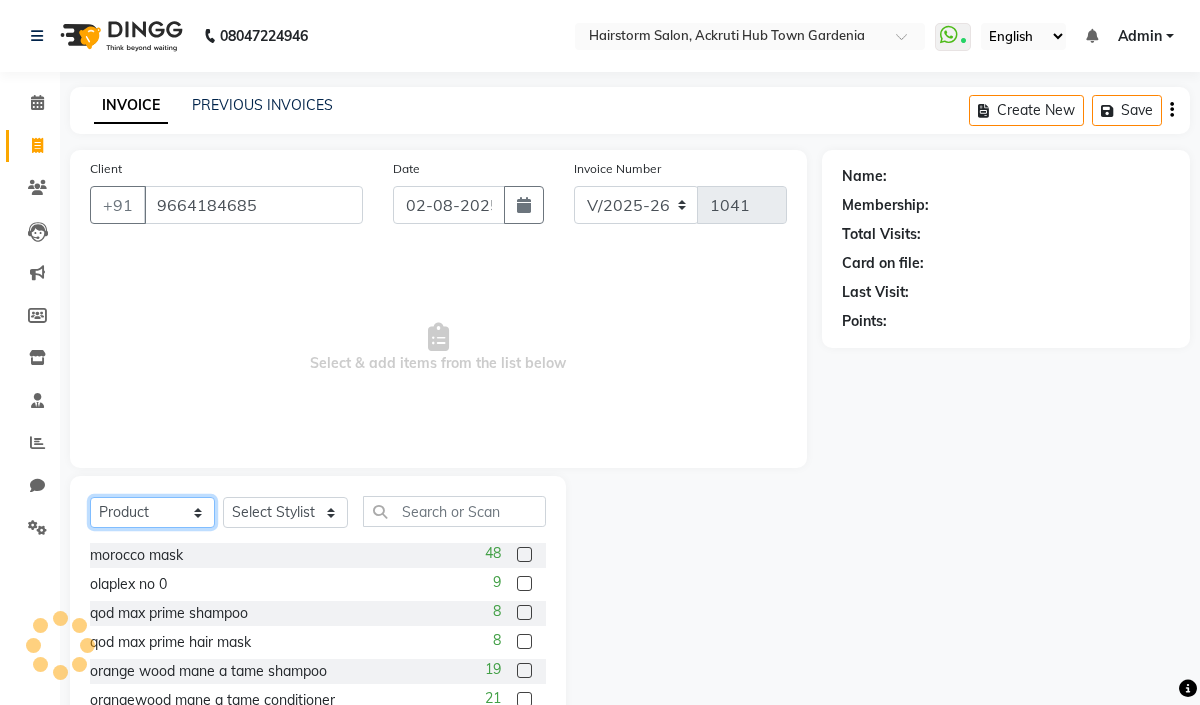 click on "Select  Service  Product  Membership  Package Voucher Prepaid Gift Card" 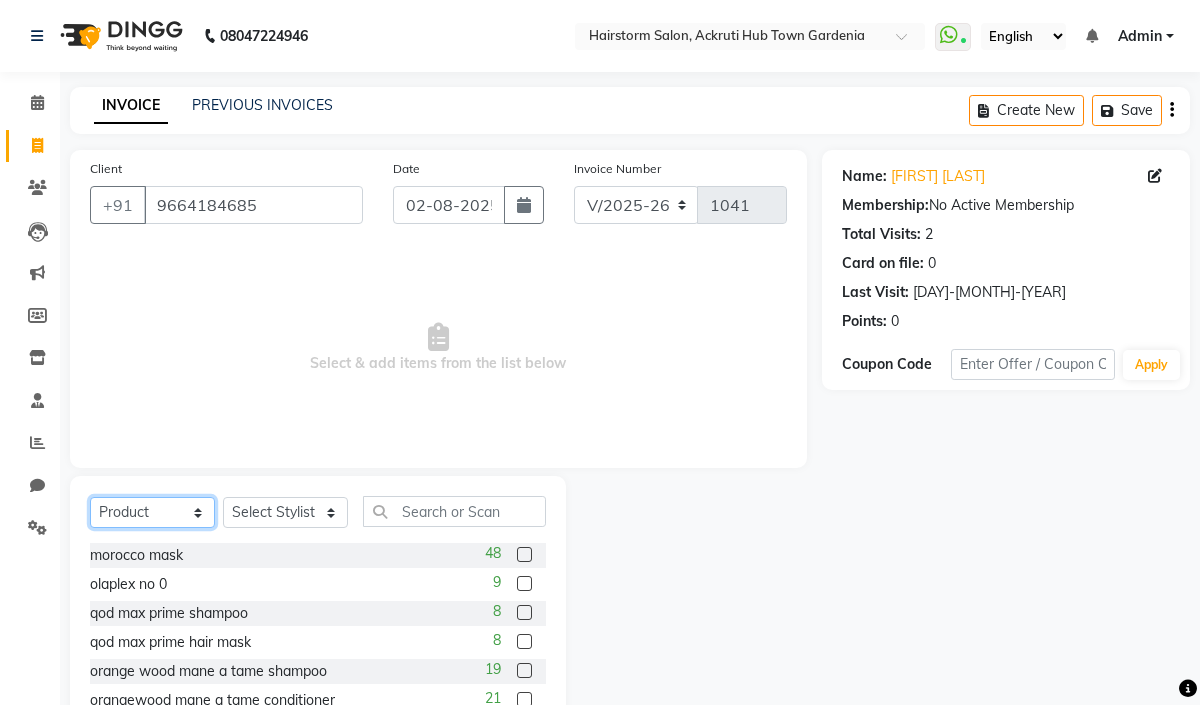 select on "service" 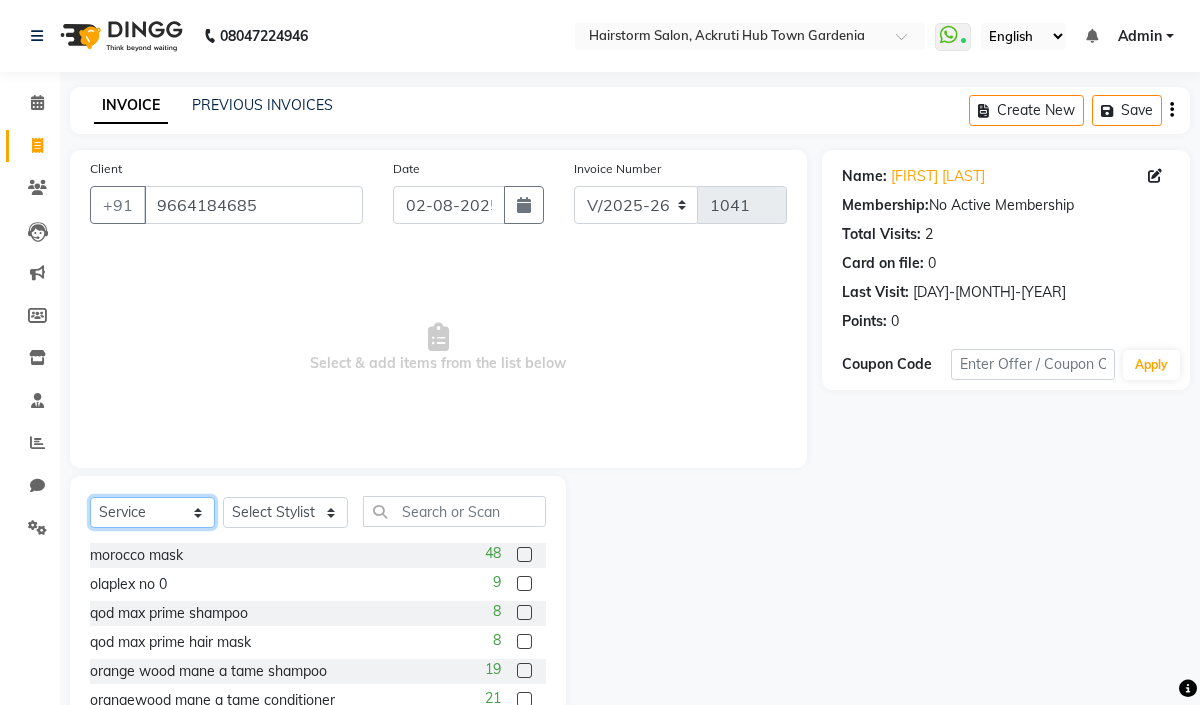 click on "Select  Service  Product  Membership  Package Voucher Prepaid Gift Card" 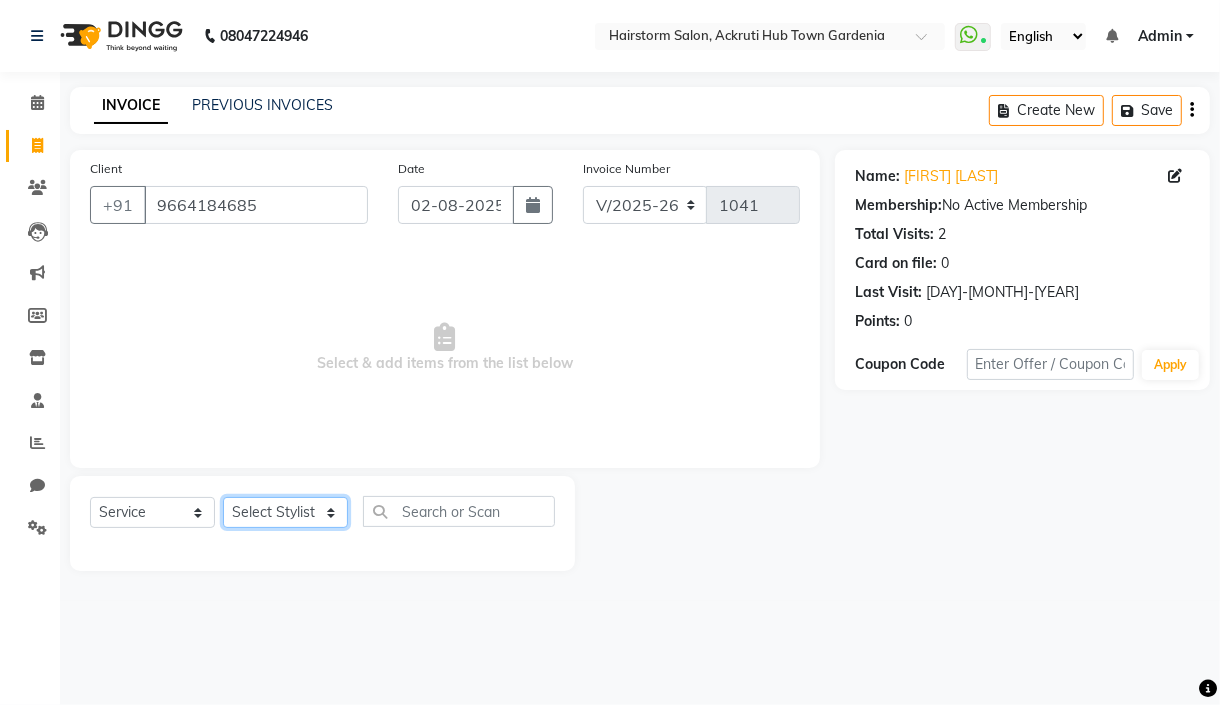 click on "Select Stylist [FIRST] [LAST] [FIRST] [FIRST] [FIRST] [FIRST] [FIRST] [FIRST]    [FIRST] [LAST]" 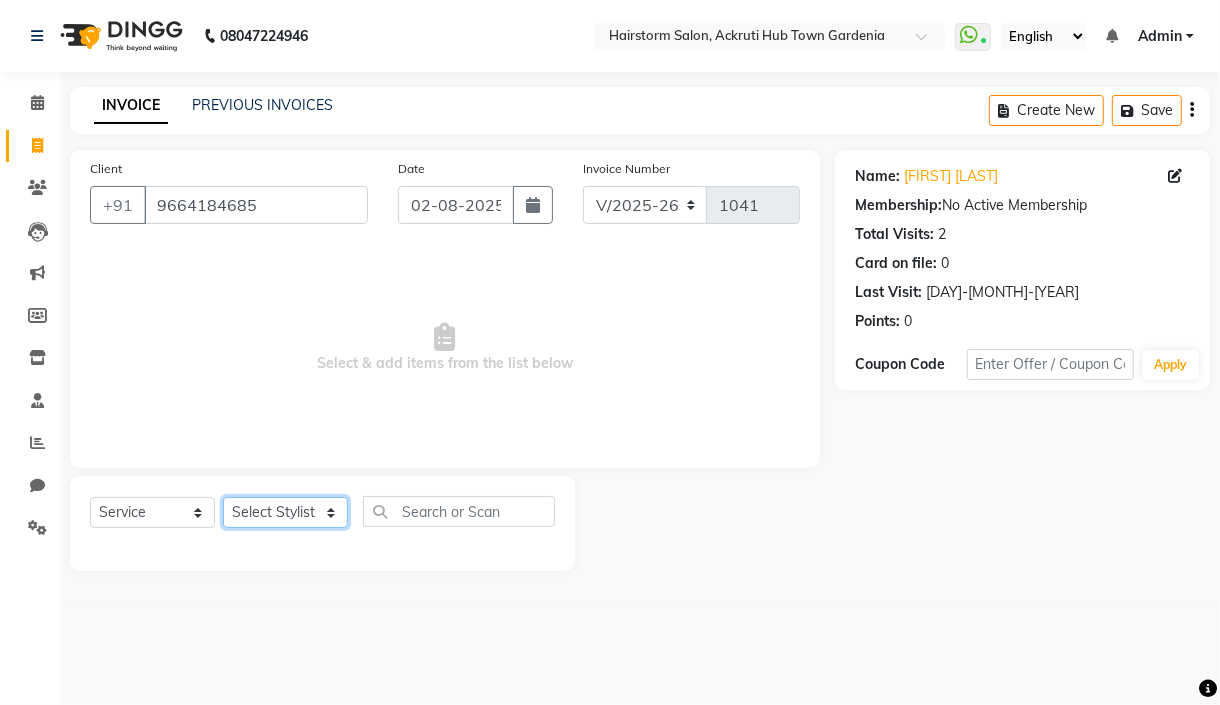 select on "59938" 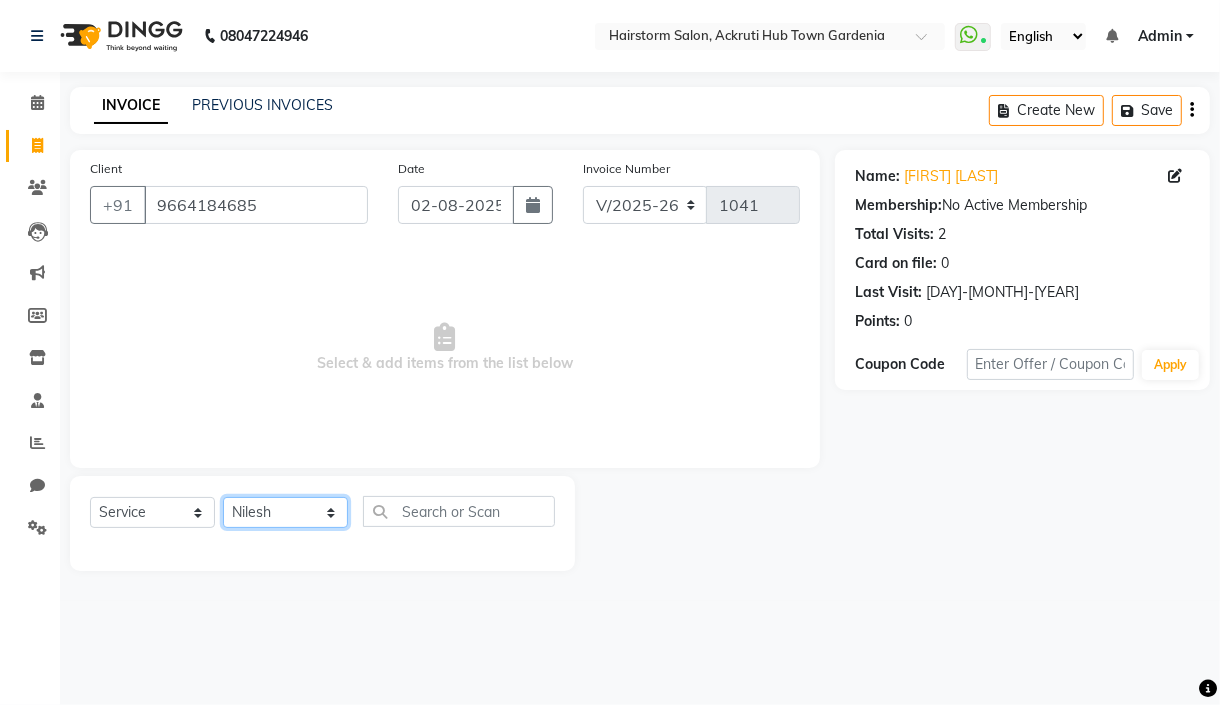 click on "Select Stylist [FIRST] [LAST] [FIRST] [FIRST] [FIRST] [FIRST] [FIRST] [FIRST]    [FIRST] [LAST]" 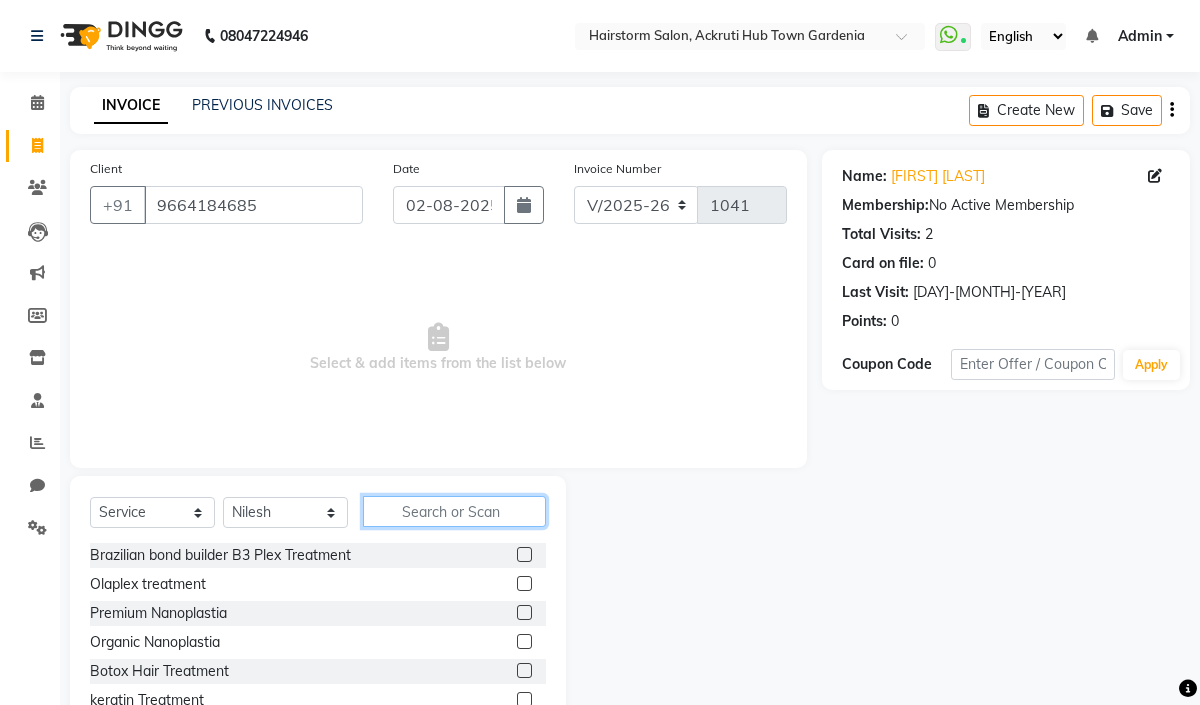 click 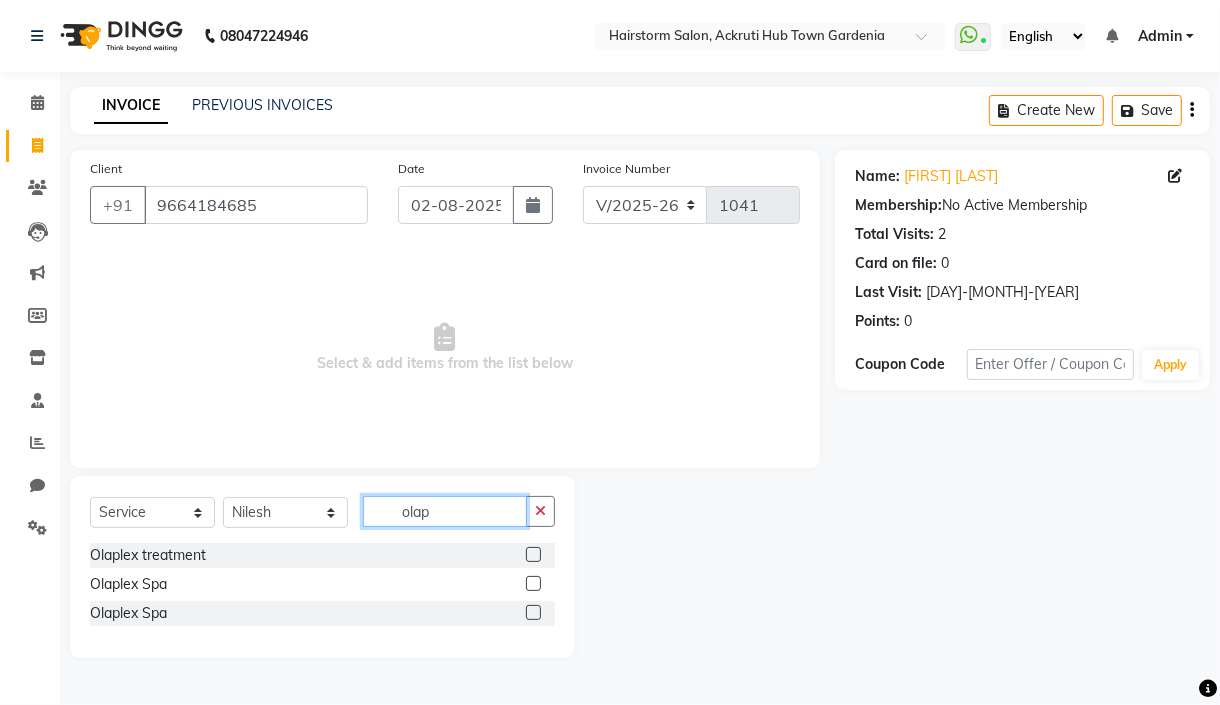 type on "olap" 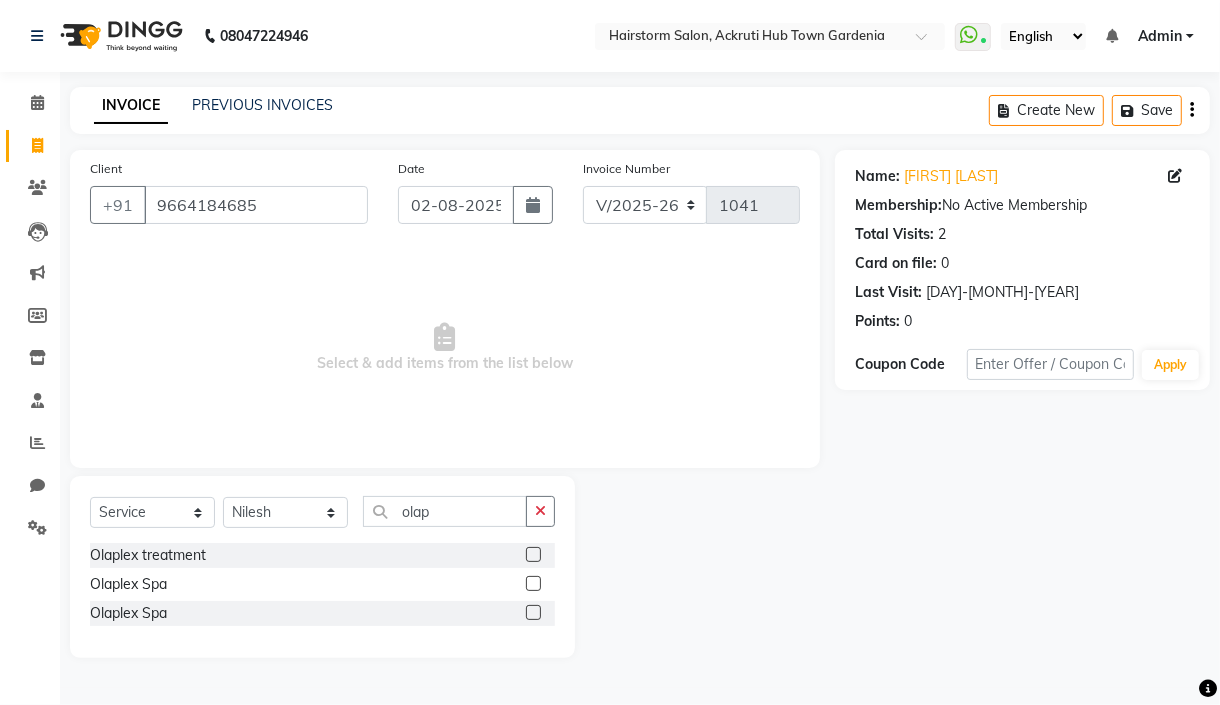 click 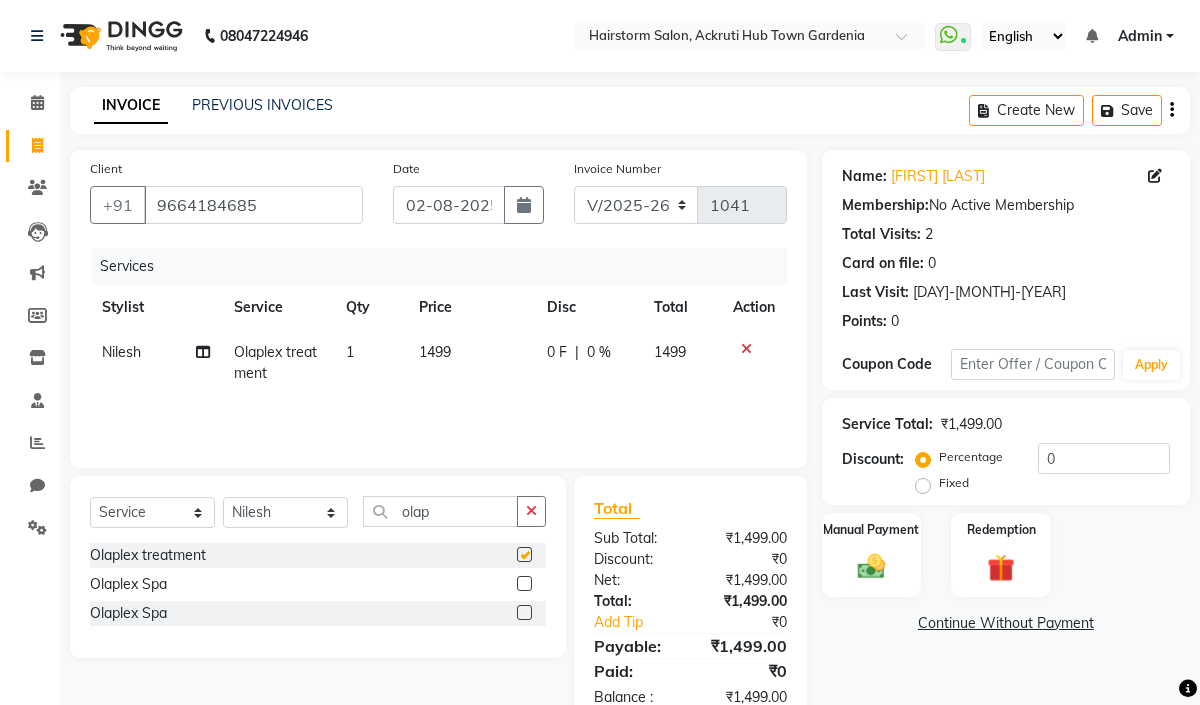 checkbox on "false" 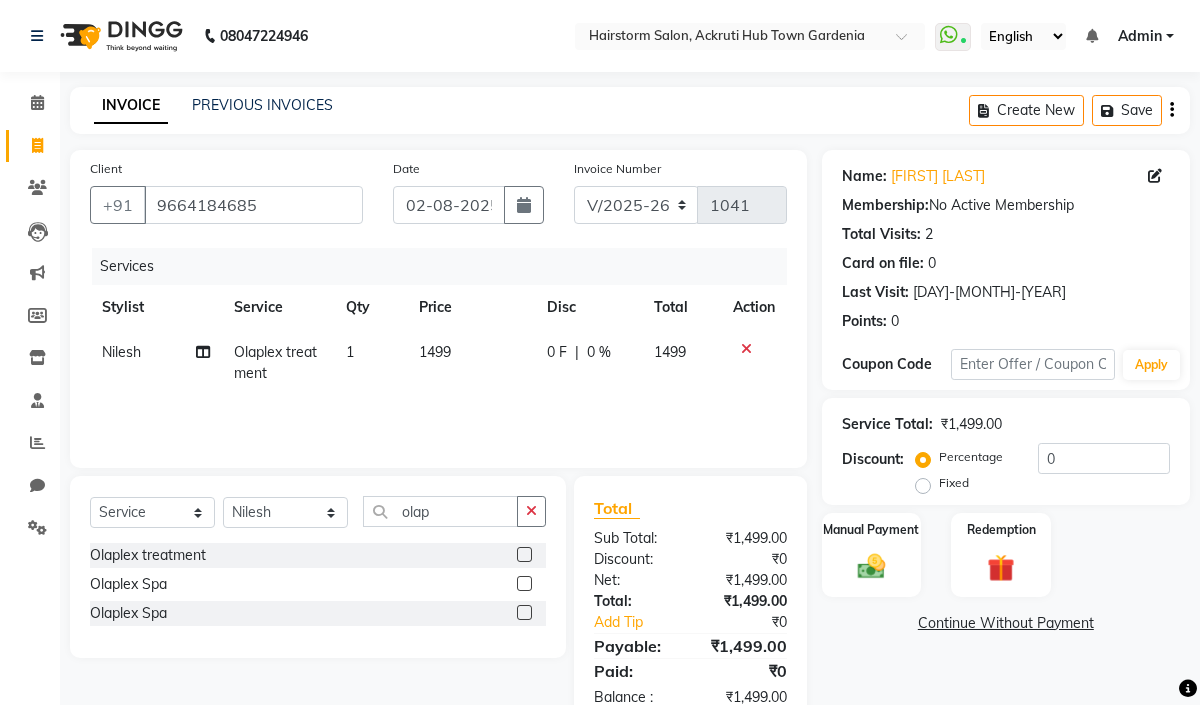 drag, startPoint x: 479, startPoint y: 354, endPoint x: 492, endPoint y: 354, distance: 13 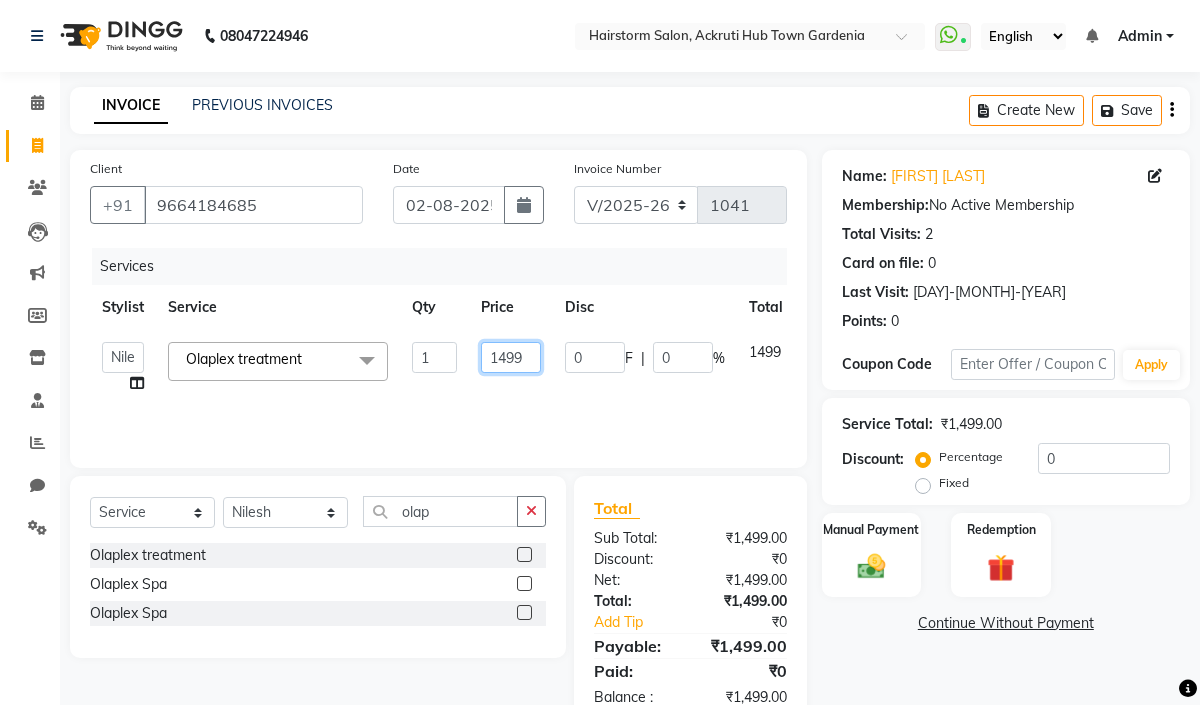 click on "1499" 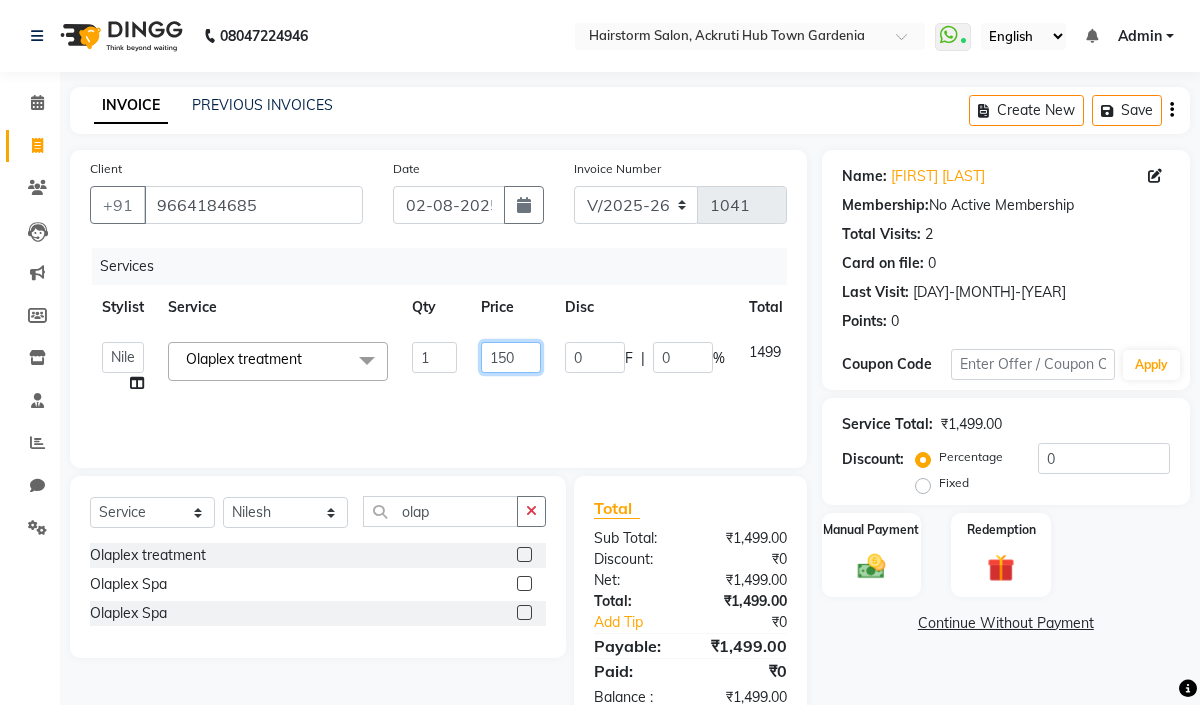 type on "1500" 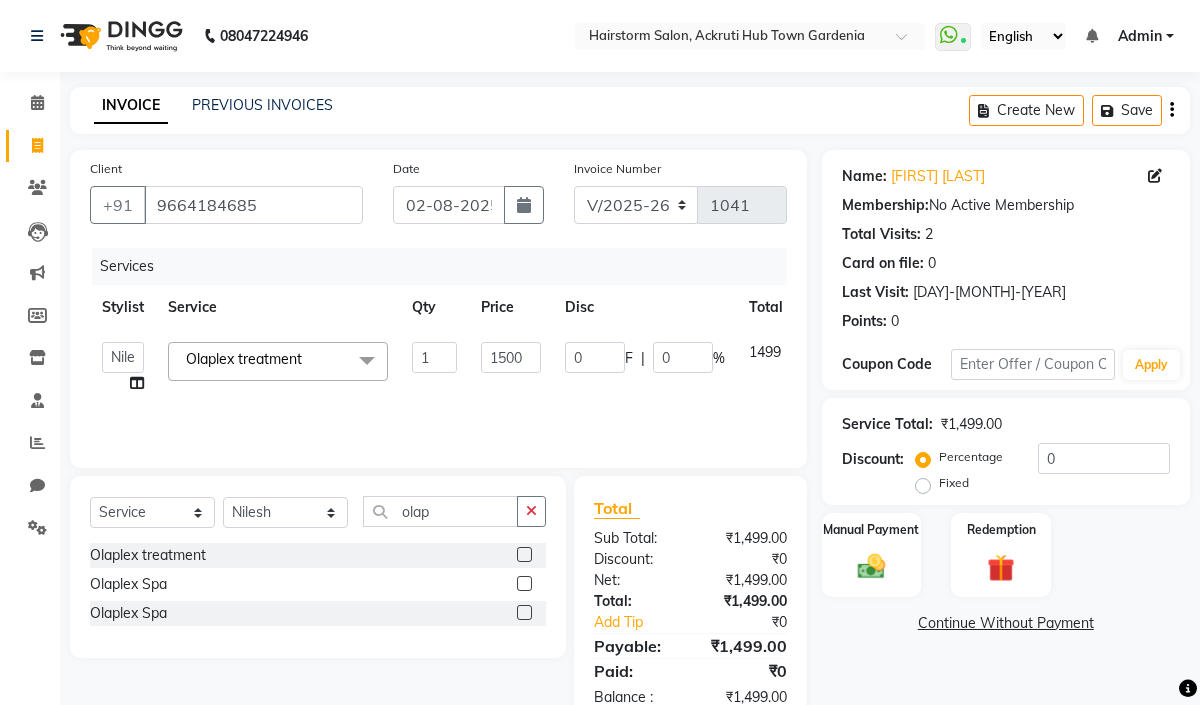 click on "1500" 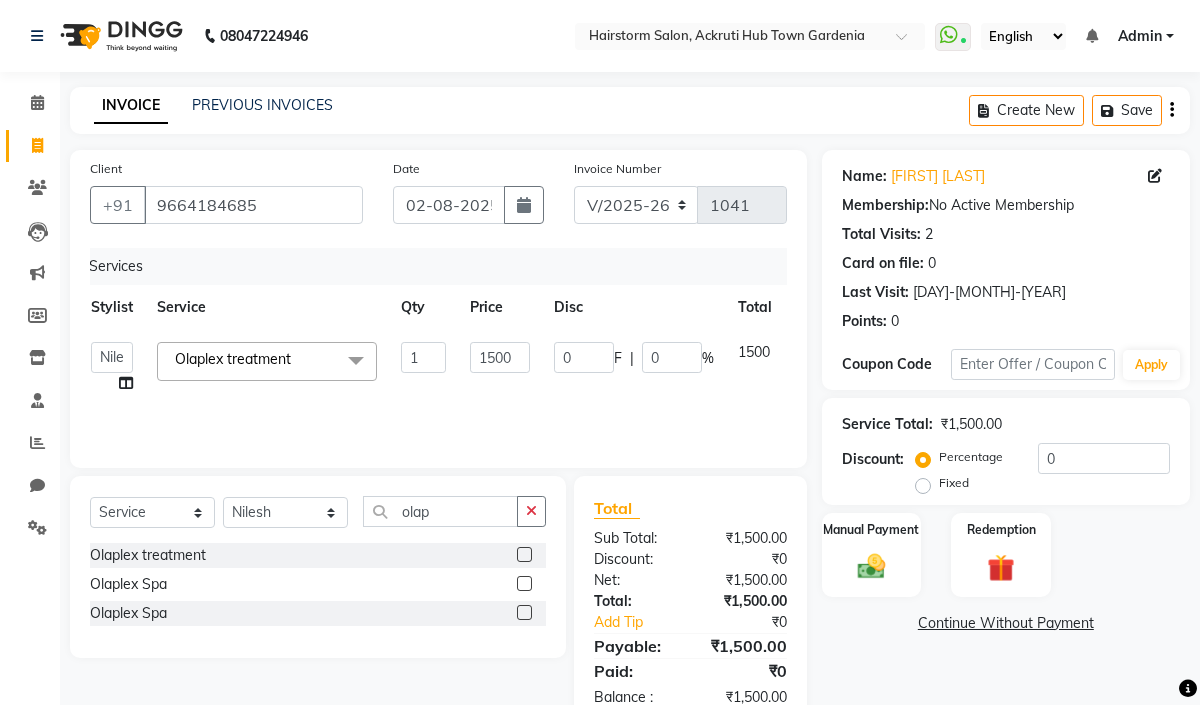 scroll, scrollTop: 0, scrollLeft: 0, axis: both 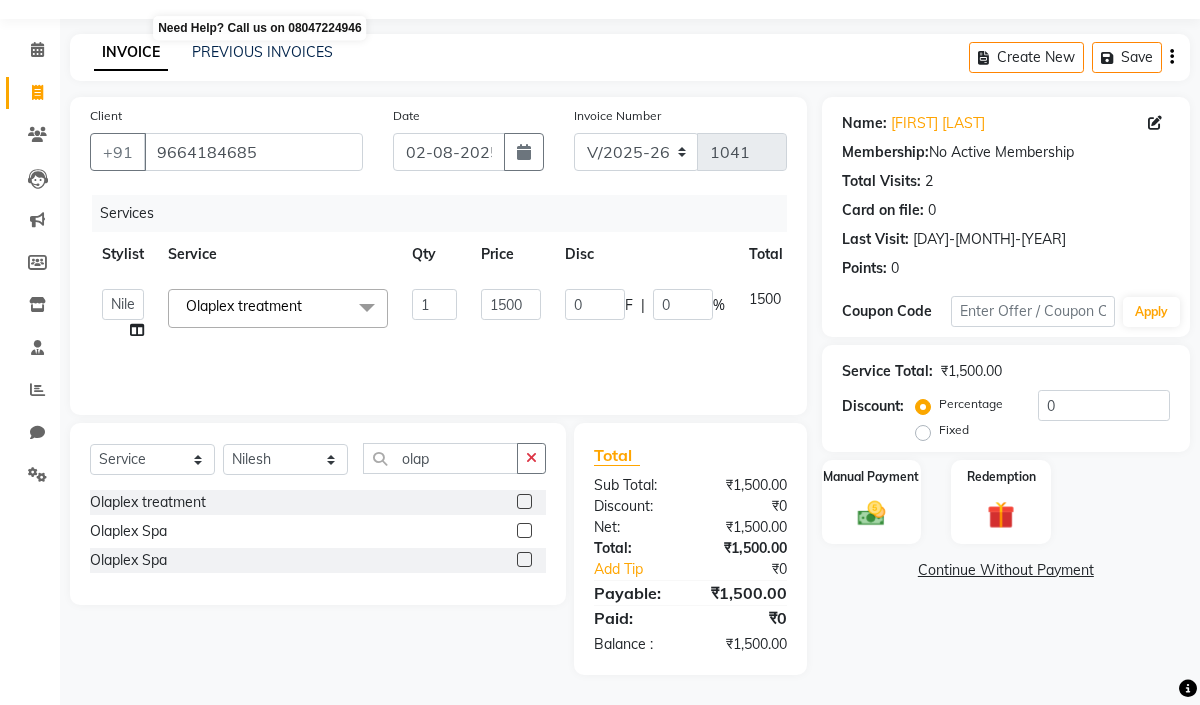 click on "Client +[COUNTRY_CODE] [PHONE] Date [DAY]-[MONTH]-[YEAR] Invoice Number V/[YEAR] V/[YEAR]-[YEAR] [NUMBER] Services Stylist Service Qty Price Disc Total Action  [FIRST] [LAST]   [FIRST]   [FIRST]   [FIRST]   [FIRST]   [FIRST]   [FIRST]    [FIRST] [LAST]  Olaplex treatment  x Brazilian bond builder B3 Plex Treatment Olaplex treatment Premium Nanoplastia Organic Nanoplastia Botox Hair Treatment keratin Treatment loreal smoothening Female Haircut Male Haircut Beard shave Hair Wash Female Hair Wash Male Male Haircut - long hair Hair cut Female - Trim flicks cut blow dry Global color female Global High lifting color Classic Highlights (No Bleach) Classic Highlights (Prelight+toning) Baby Lights  Teasy Lights Balayage ( Any) Global color male  Global Color Male - ammonia free Patch test - color Root Touch Up beard color Loreal Basic Spa Marrocan Gold Spa Botox Hair Retention Spa Nashi Argan Ritual Spa Nashi Argan Ritual Spa Olaplex Spa Brazilian Bond Builder B3 Spa Oil Head massage Loreal Basic Hair Spa Keratin Hair Spa Olaplex Spa Basic Hydrafacial advance" 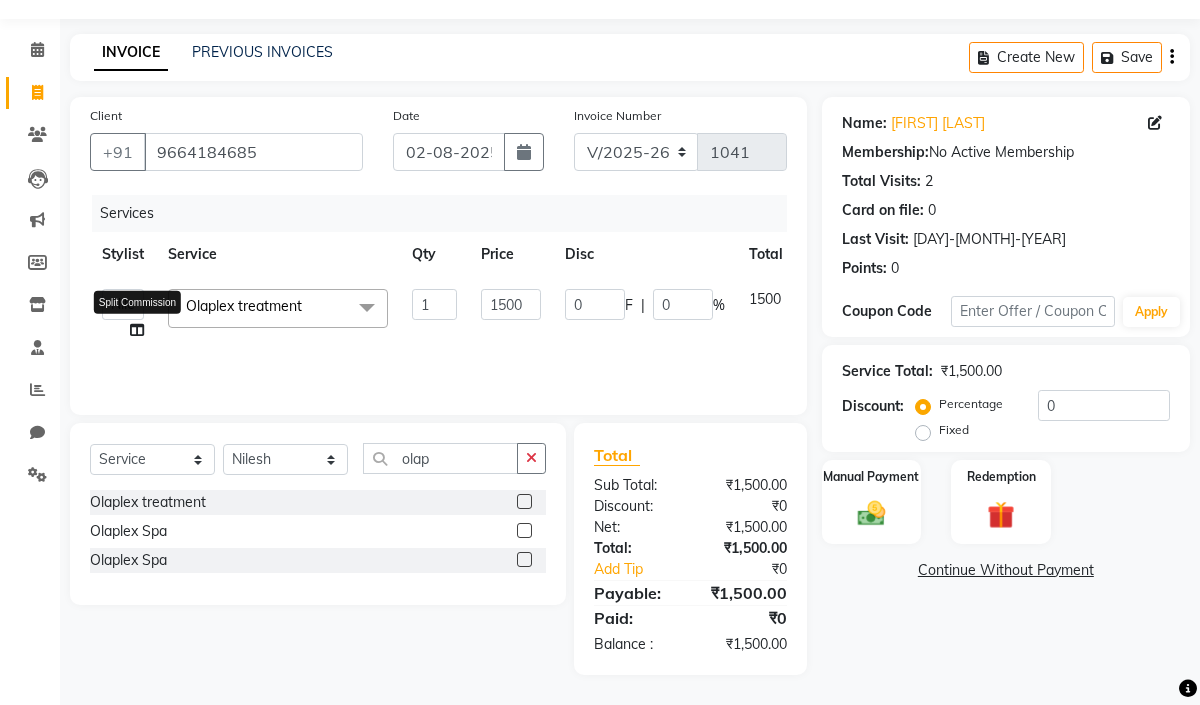 click 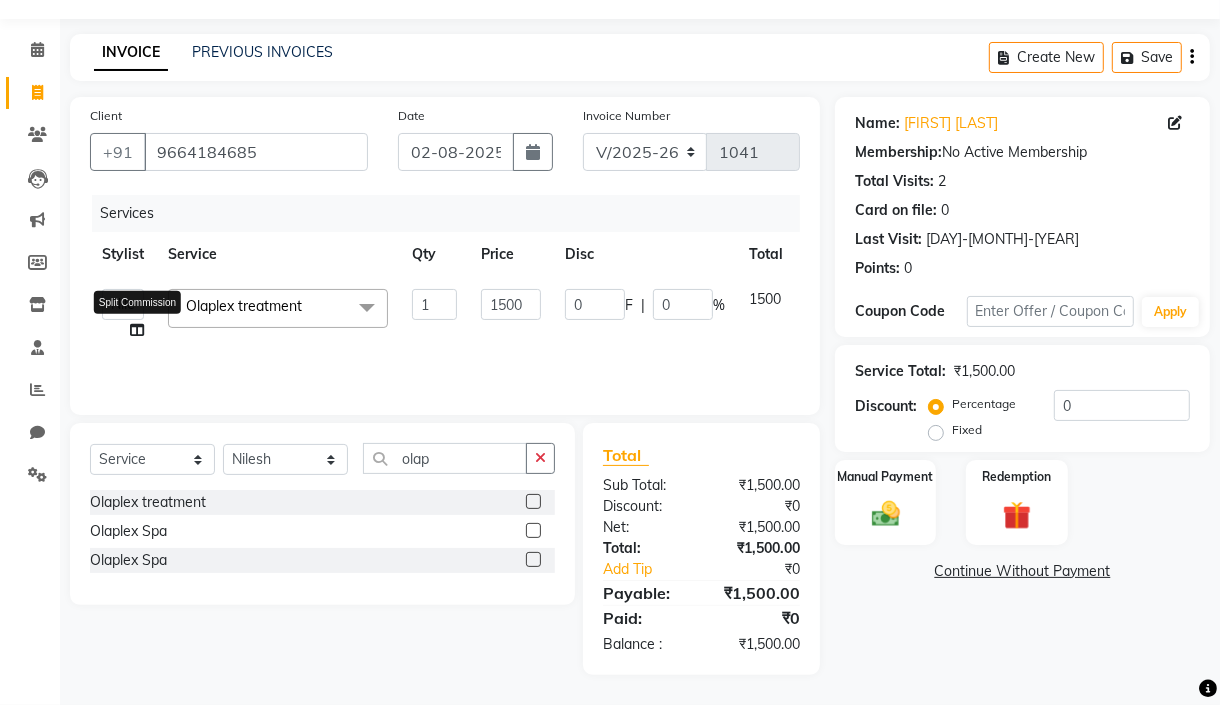 select on "59938" 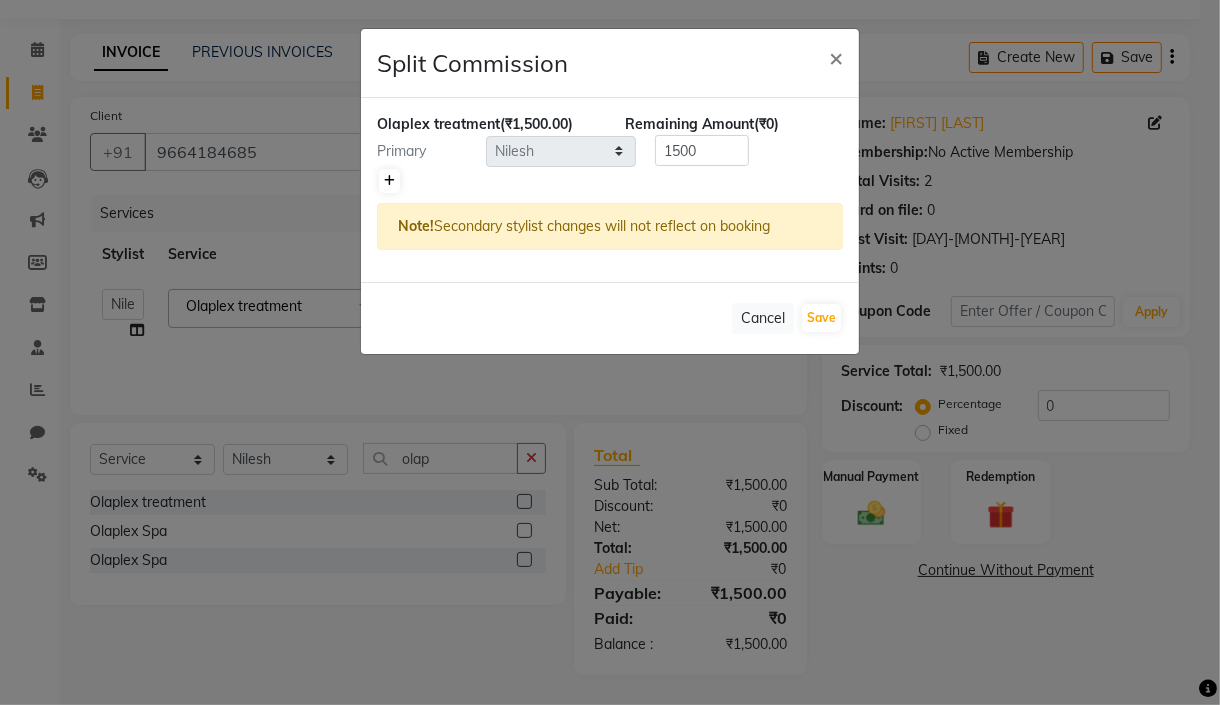click 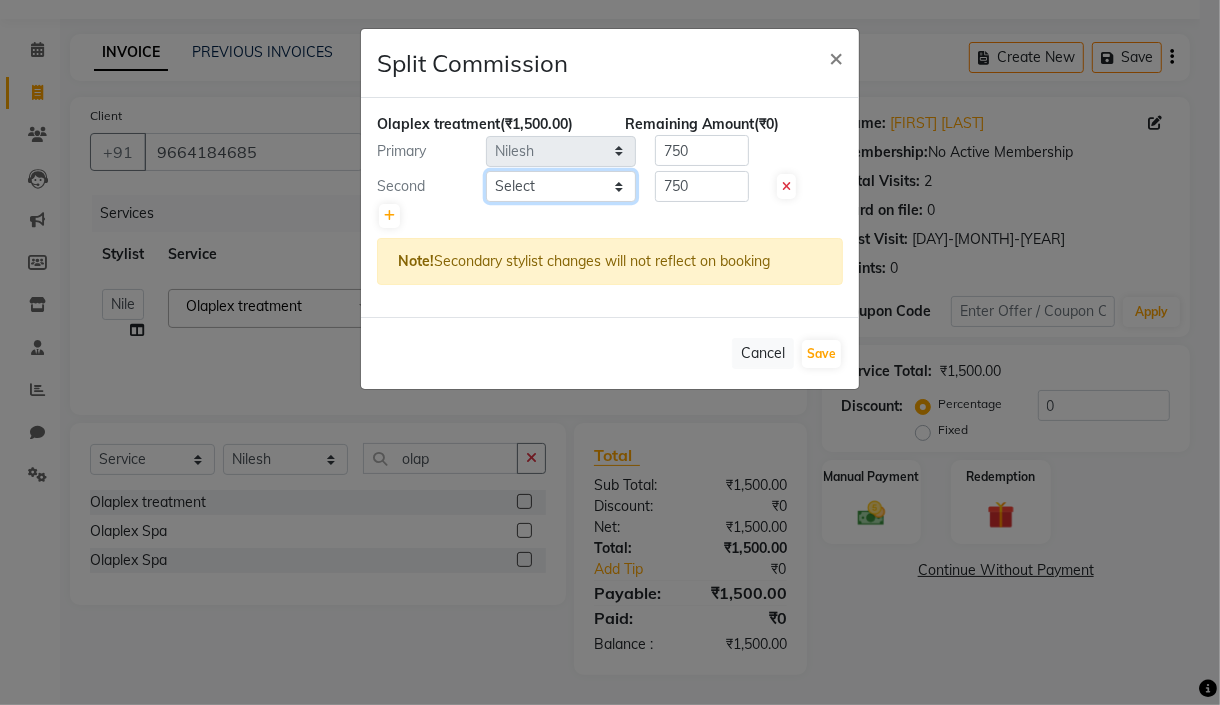 click on "Select  [FIRST] [LAST]   [FIRST]   [FIRST]   [FIRST]   [FIRST]   [FIRST]   [FIRST]    [FIRST] [LAST]" 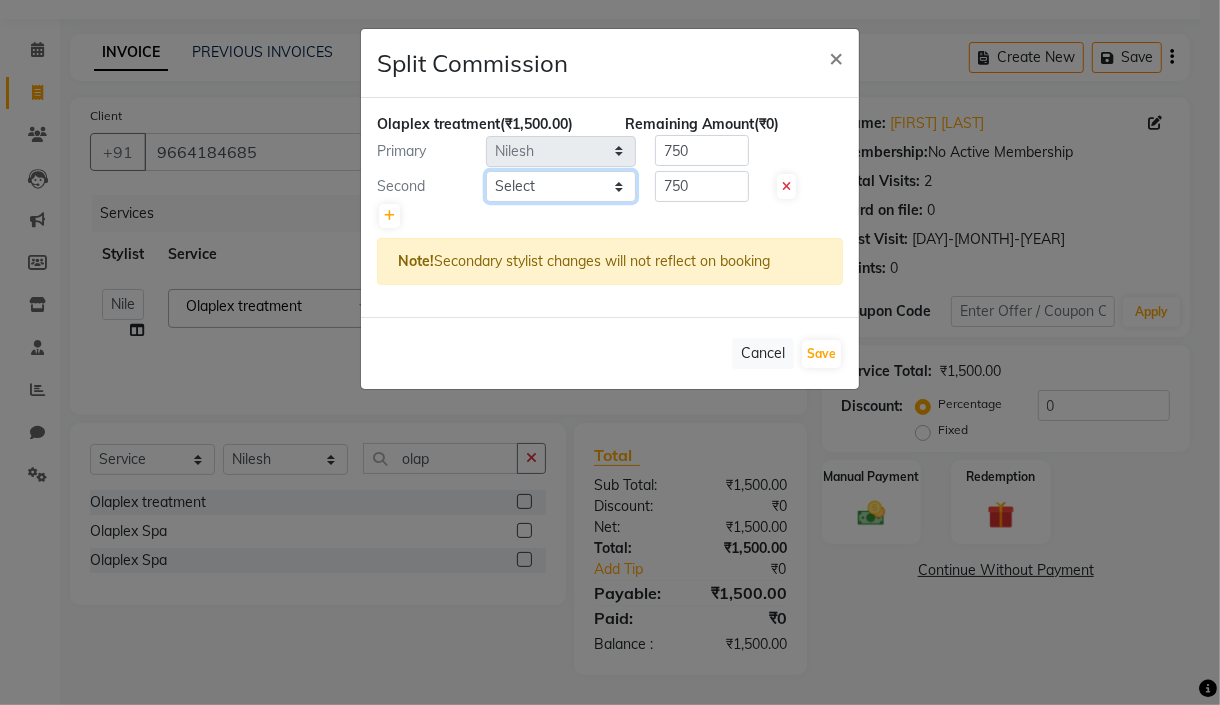 select on "71353" 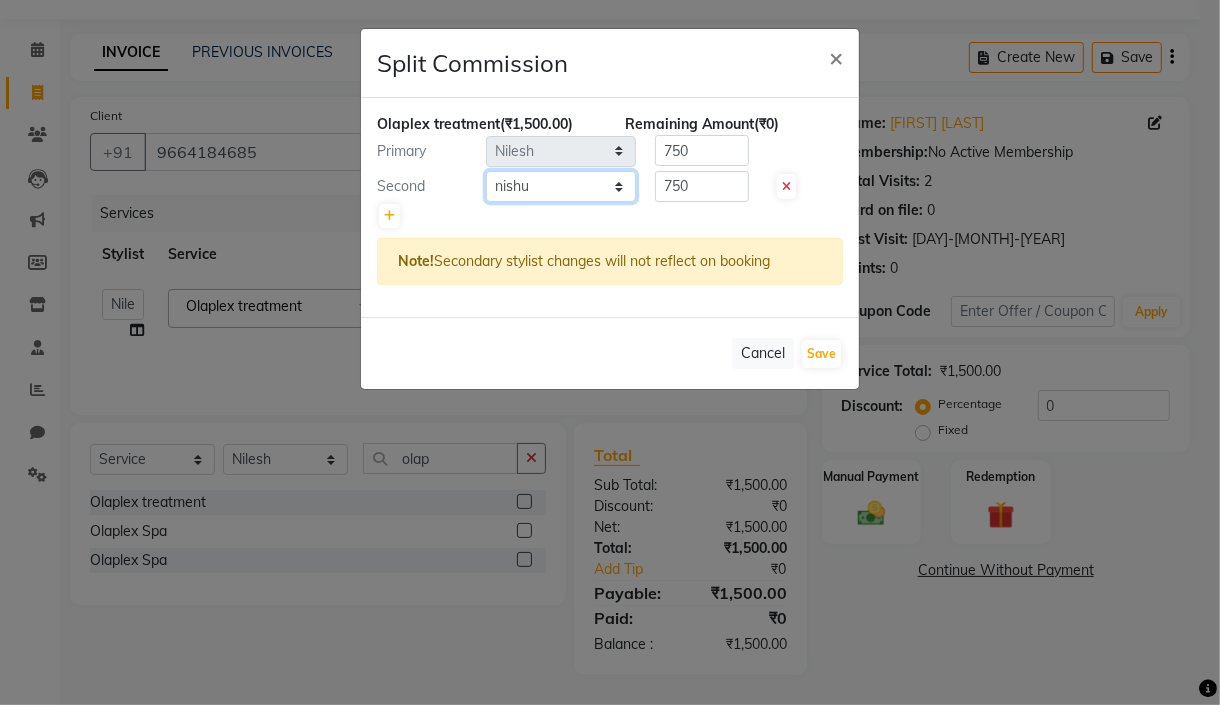click on "Select  [FIRST] [LAST]   [FIRST]   [FIRST]   [FIRST]   [FIRST]   [FIRST]   [FIRST]    [FIRST] [LAST]" 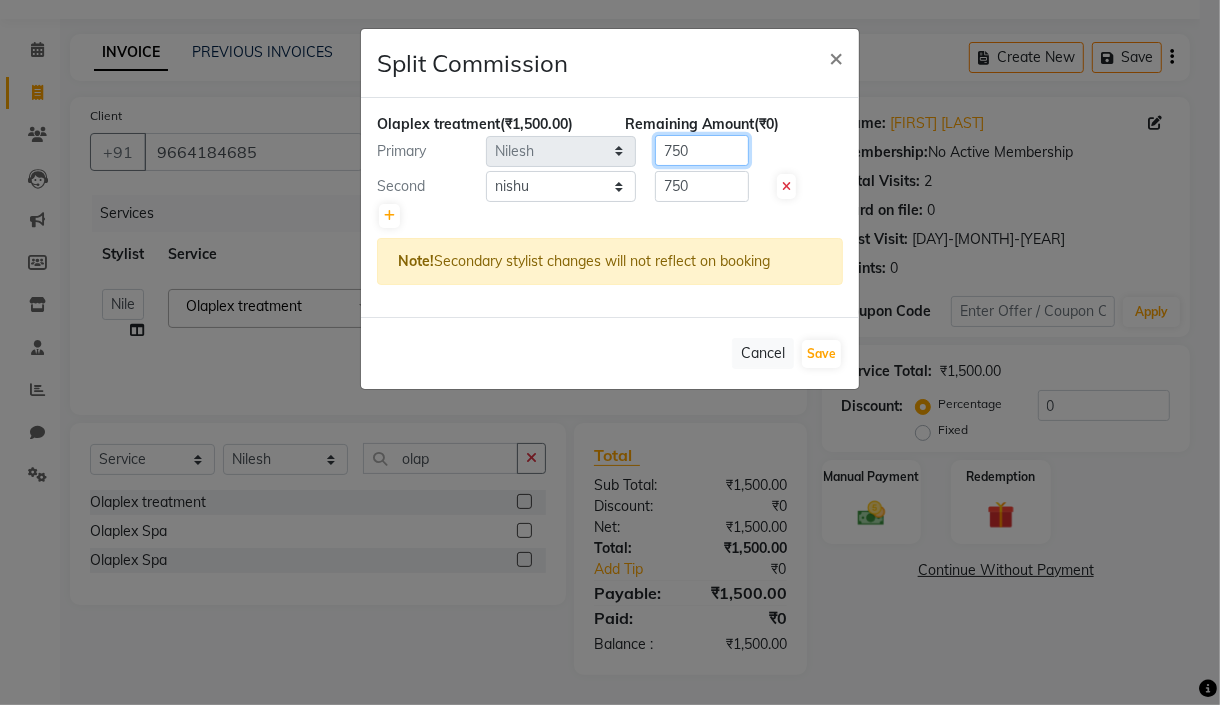 click on "750" 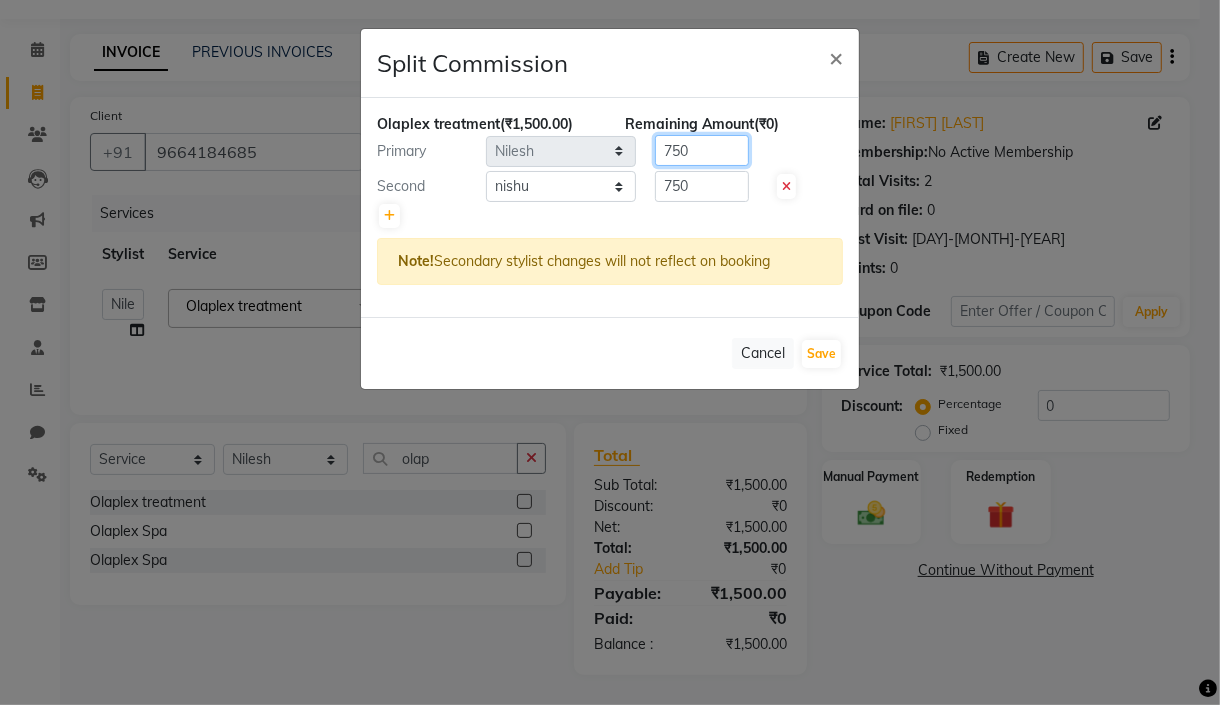 click on "750" 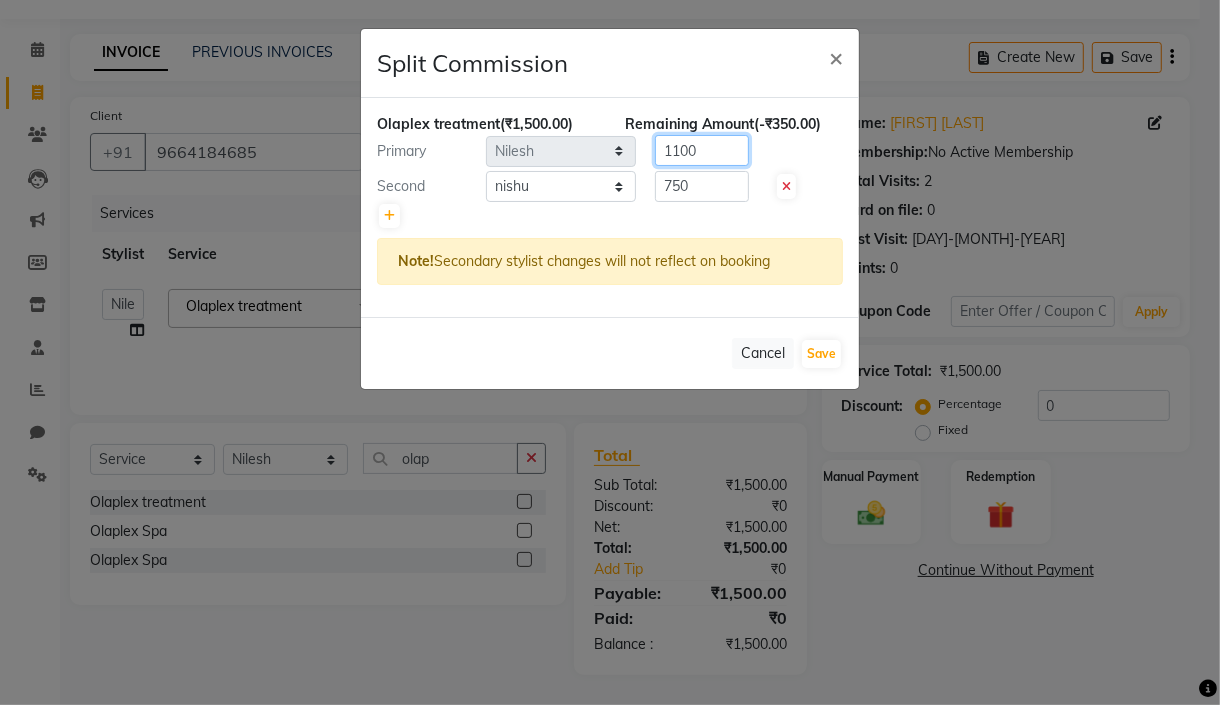 type on "1100" 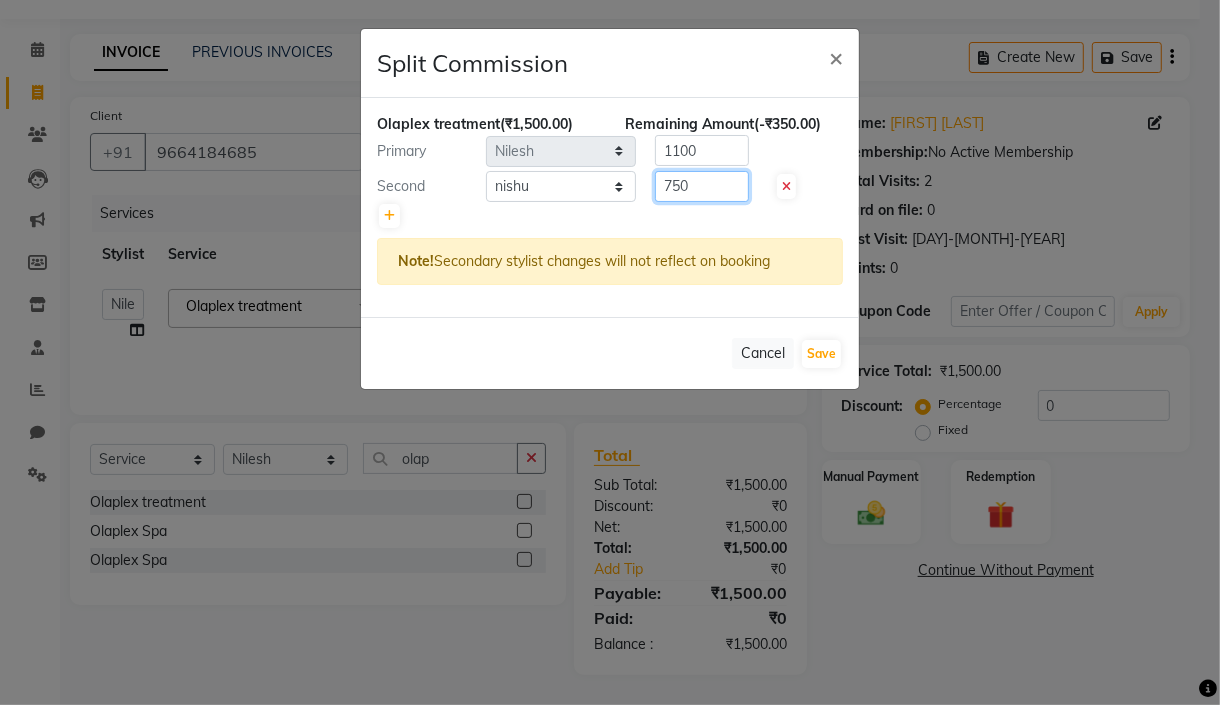 click on "750" 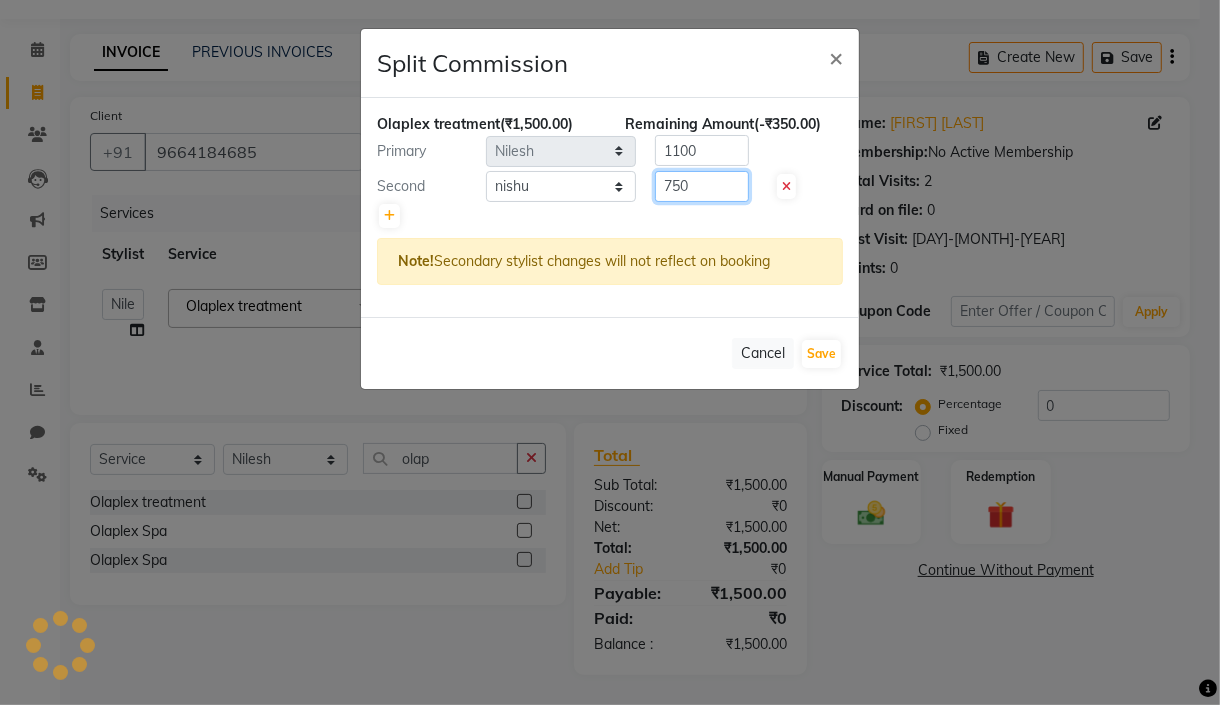 click on "750" 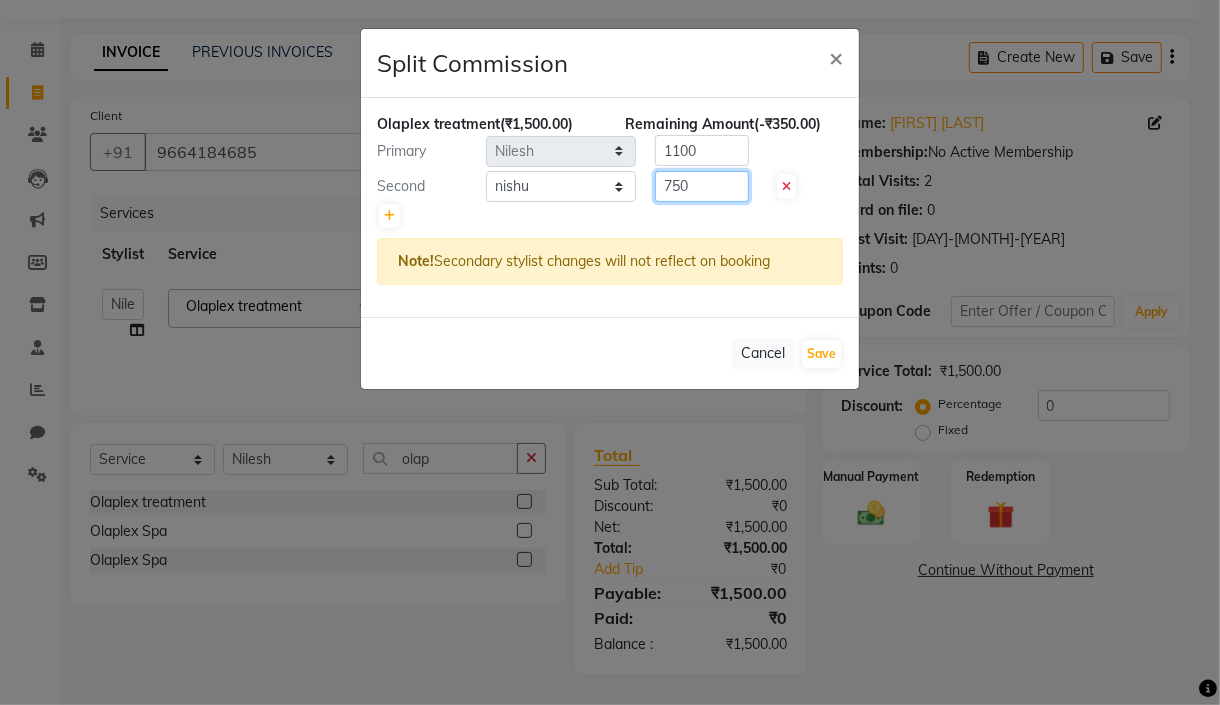 click on "750" 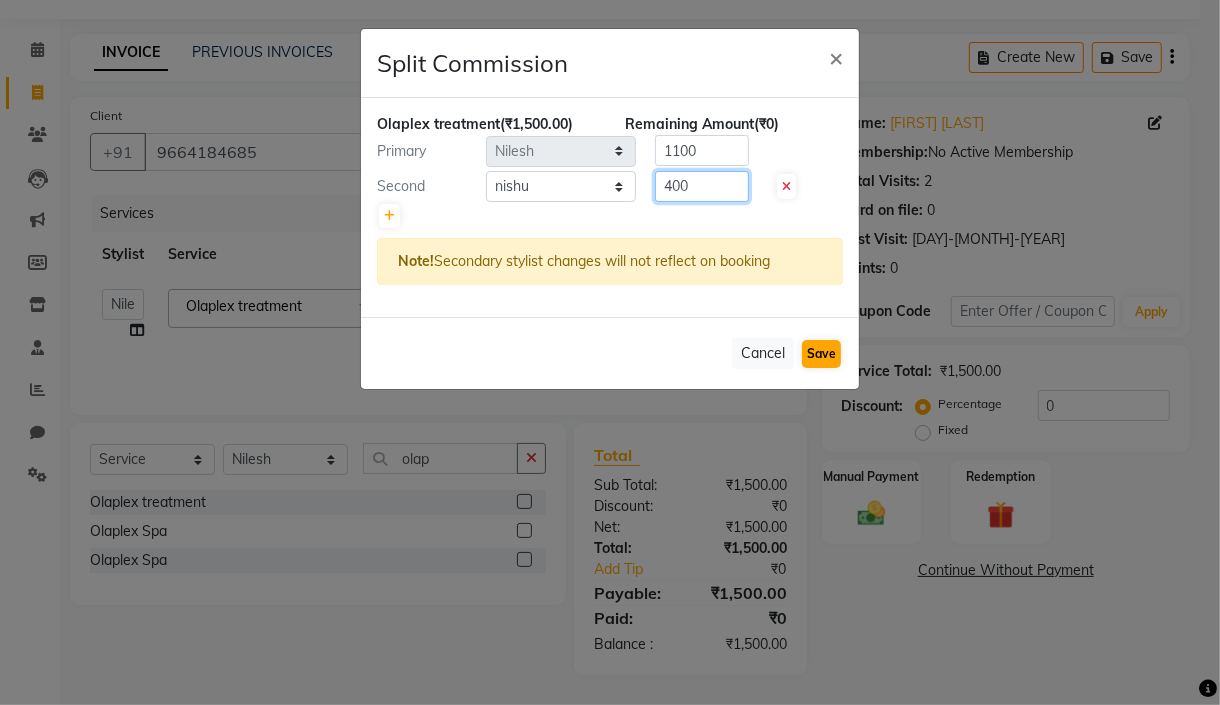 type on "400" 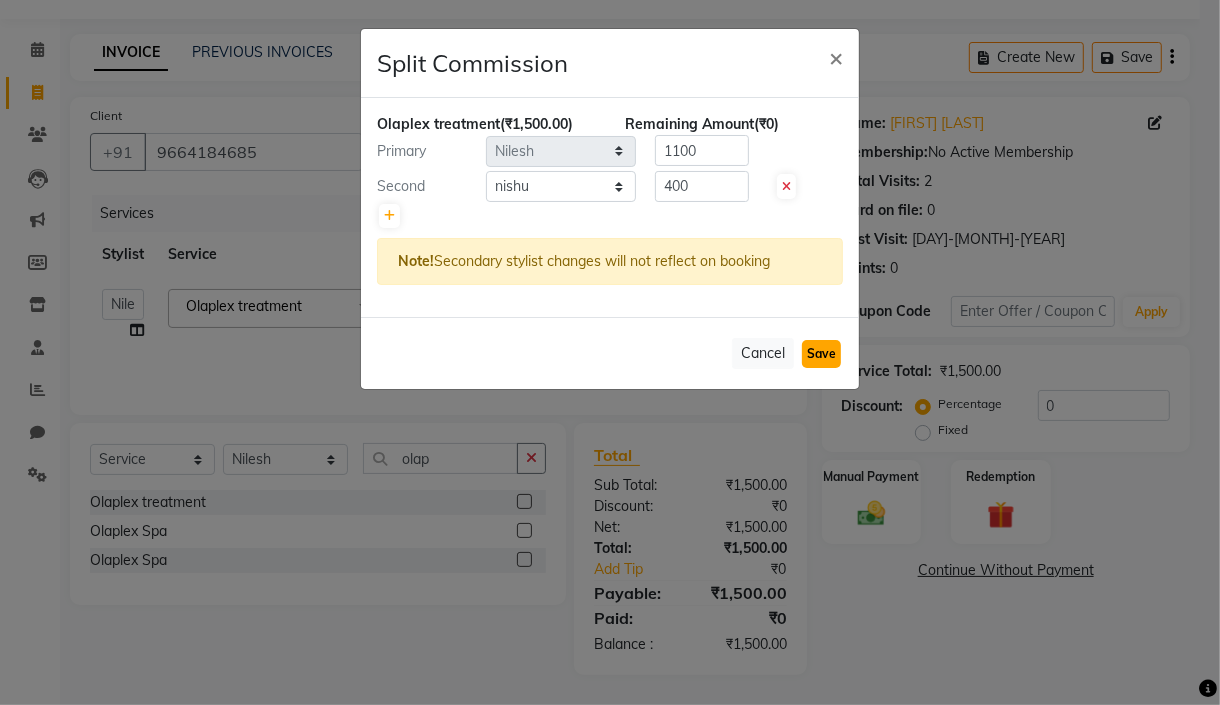click on "Save" 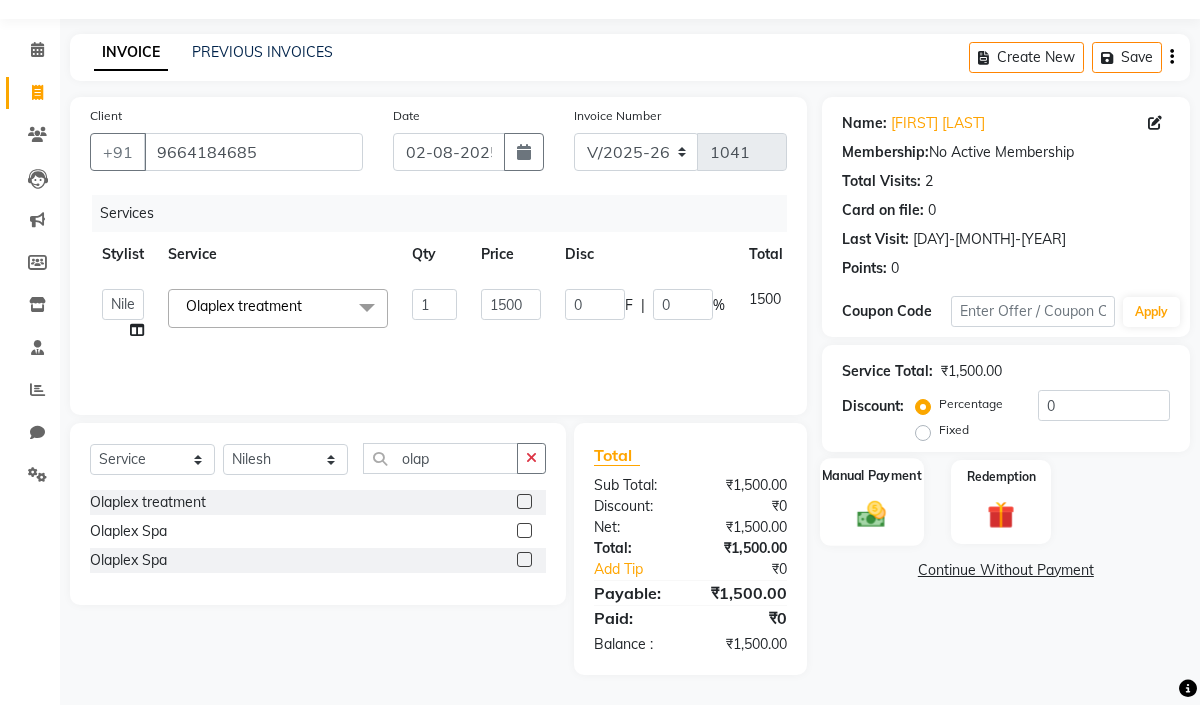 click 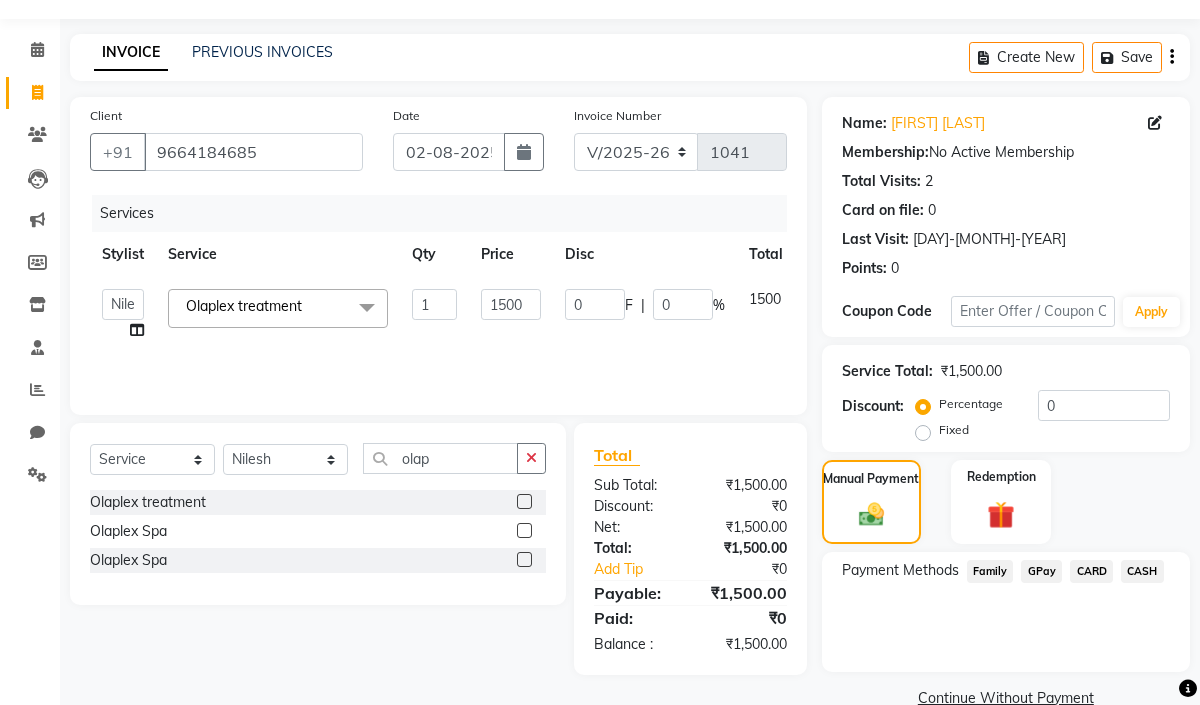 click on "CASH" 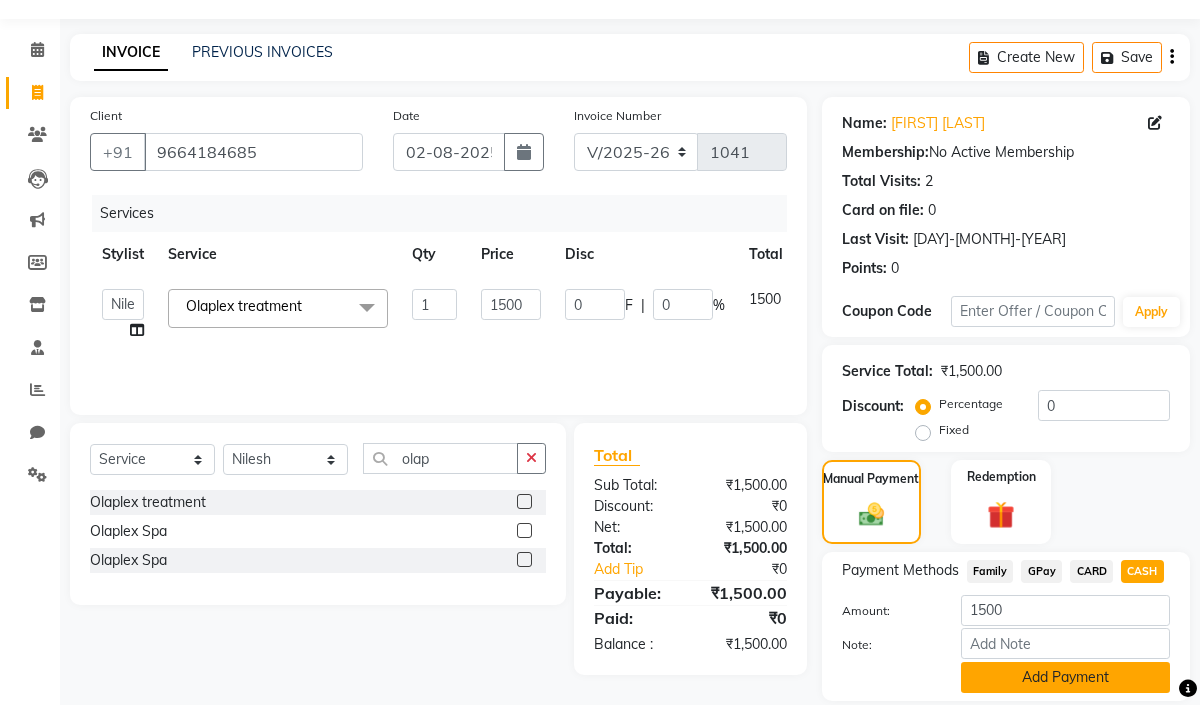 click on "Add Payment" 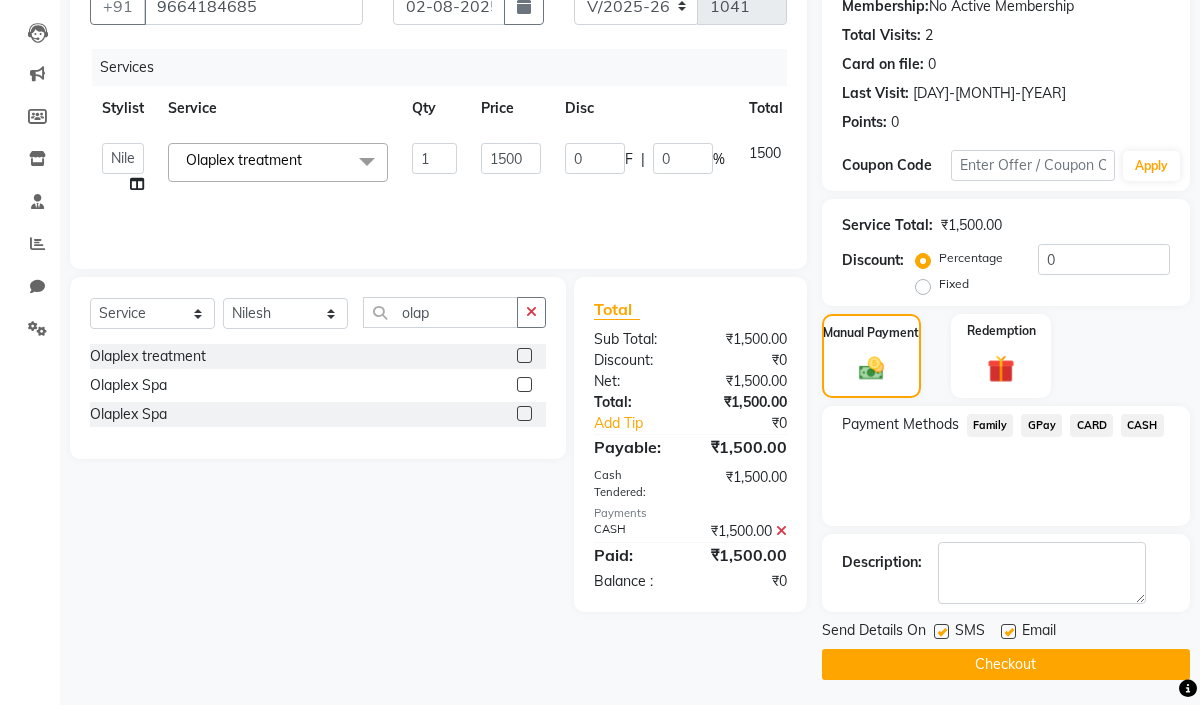 scroll, scrollTop: 203, scrollLeft: 0, axis: vertical 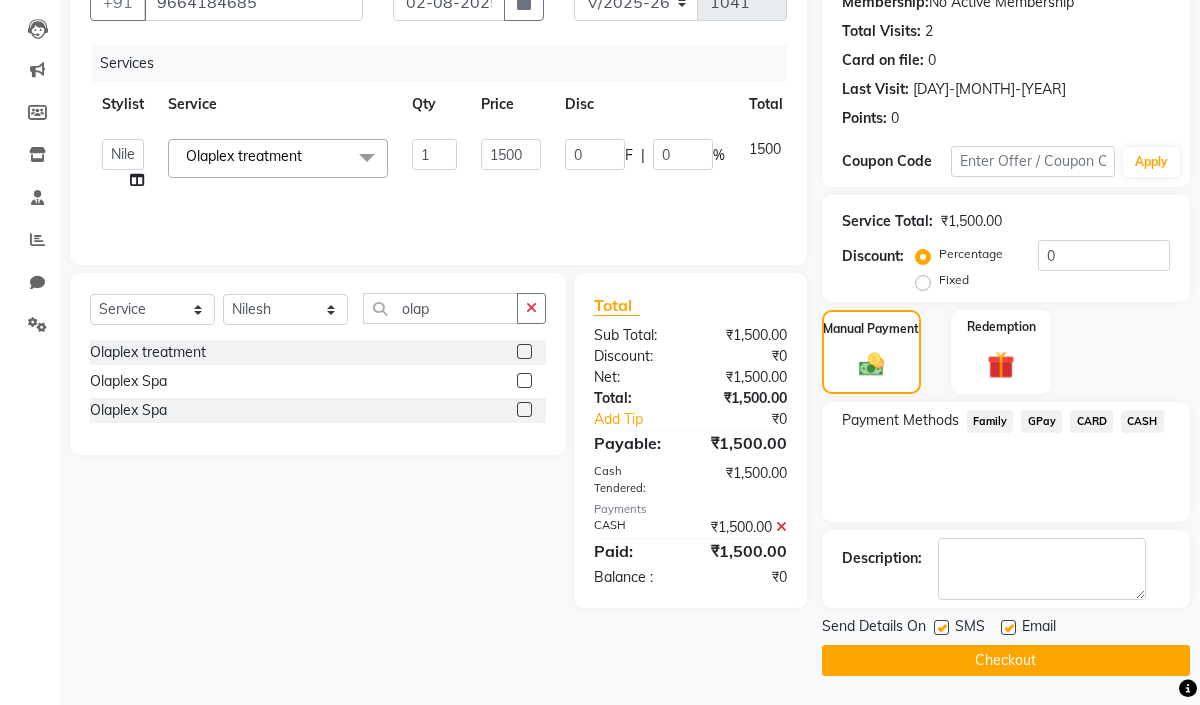 click 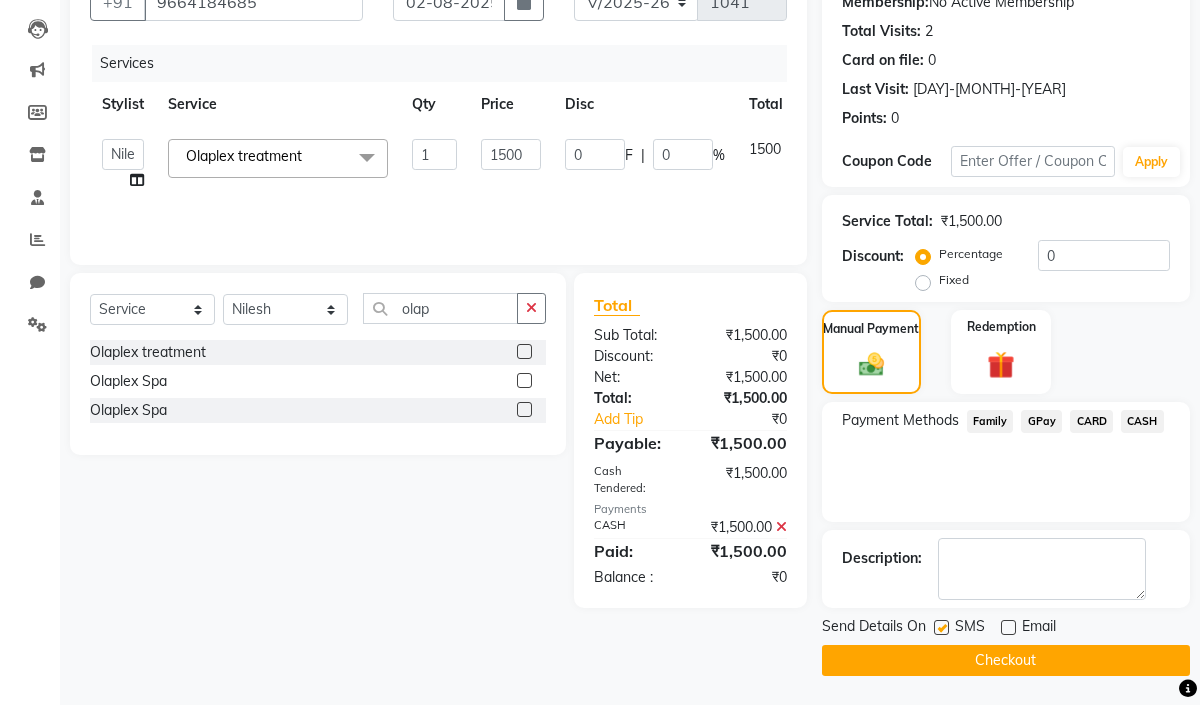 click on "Send Details On SMS Email  Checkout" 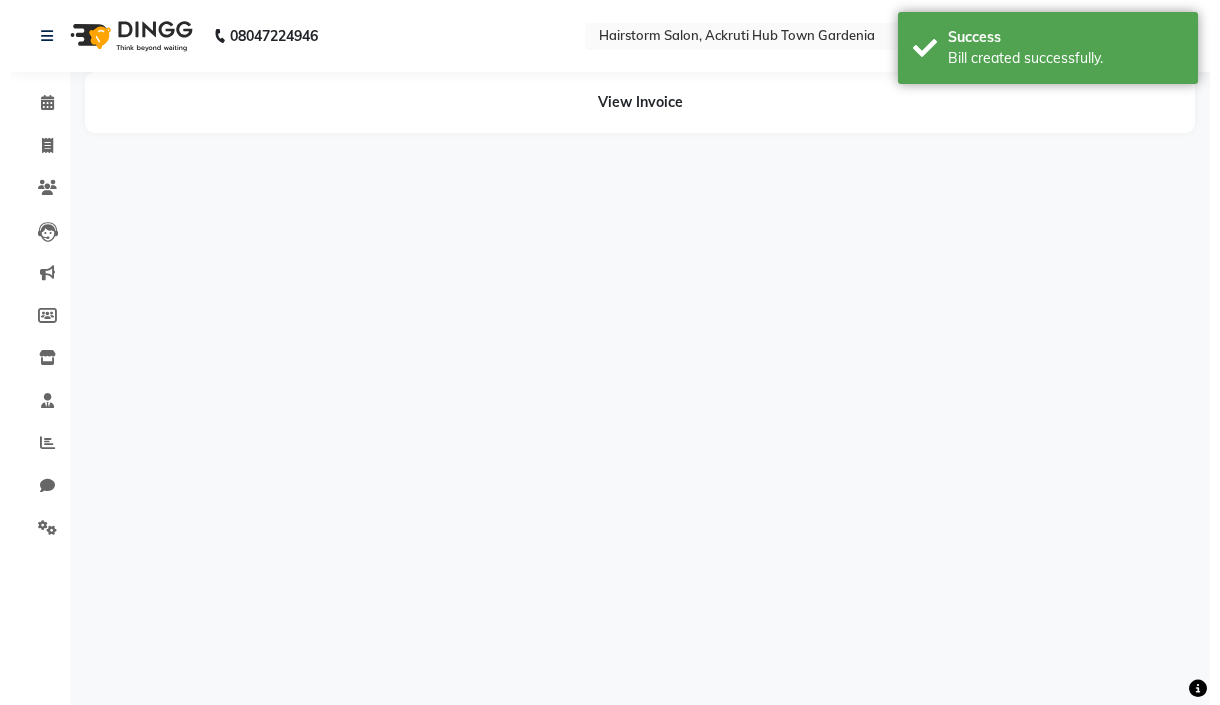 scroll, scrollTop: 0, scrollLeft: 0, axis: both 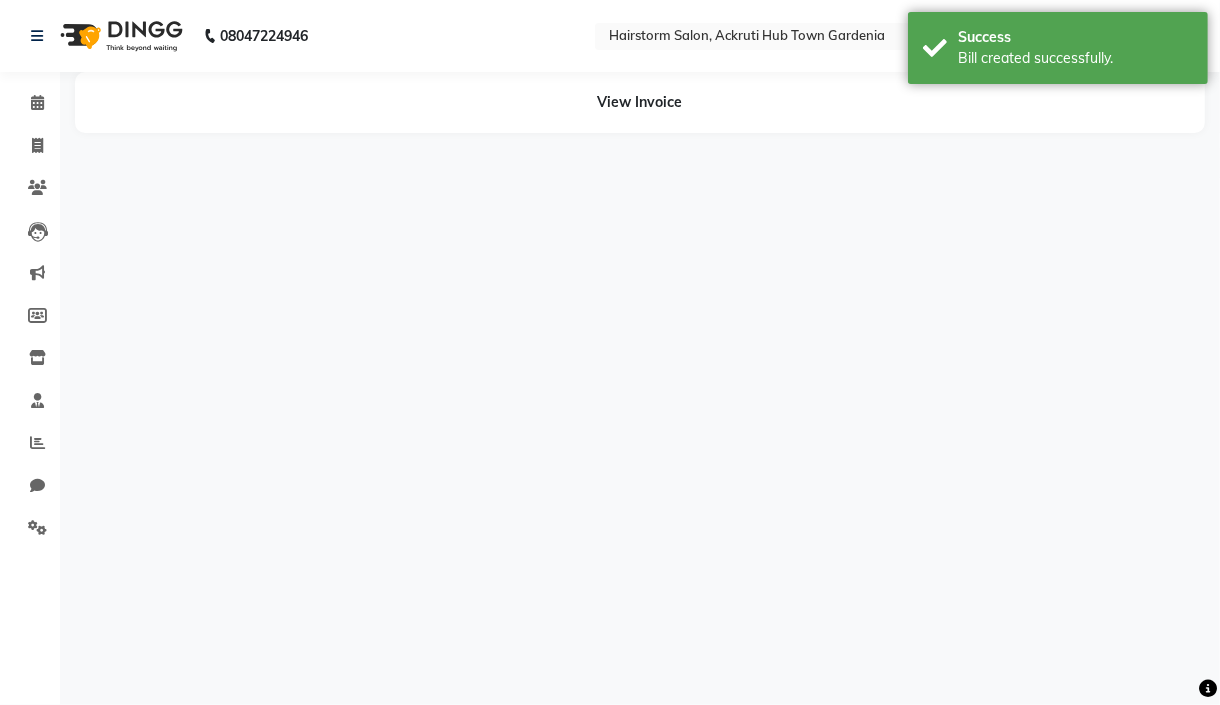 select on "59938" 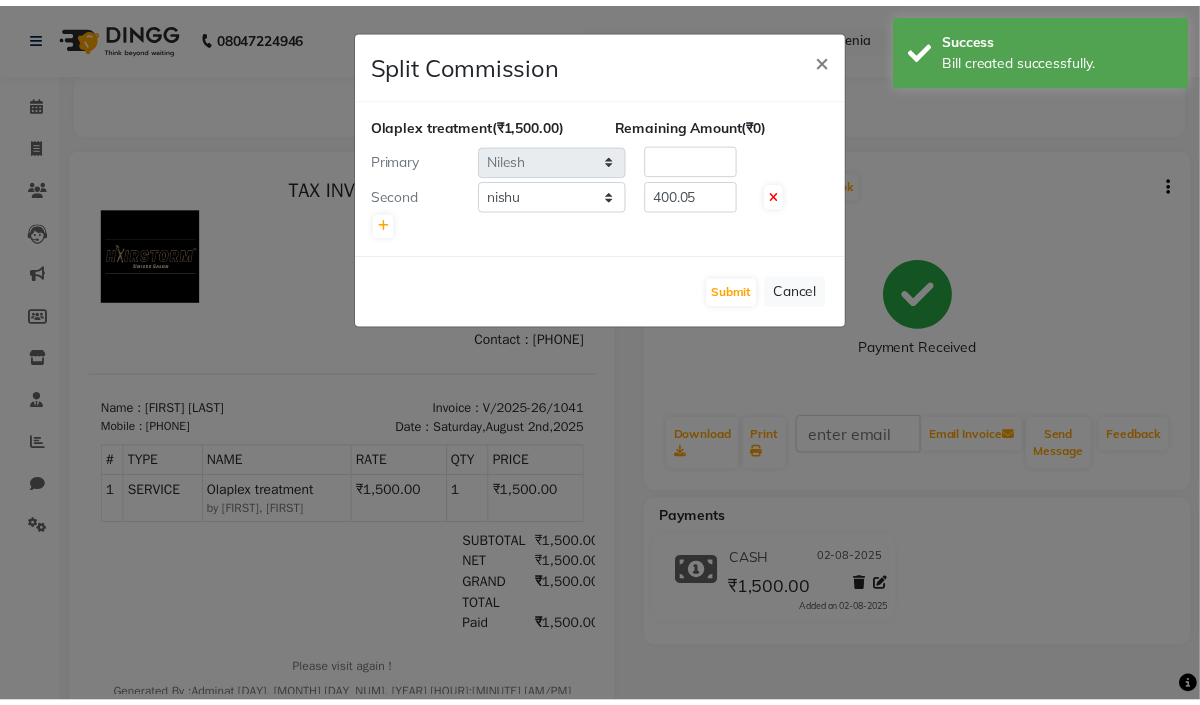 scroll, scrollTop: 0, scrollLeft: 0, axis: both 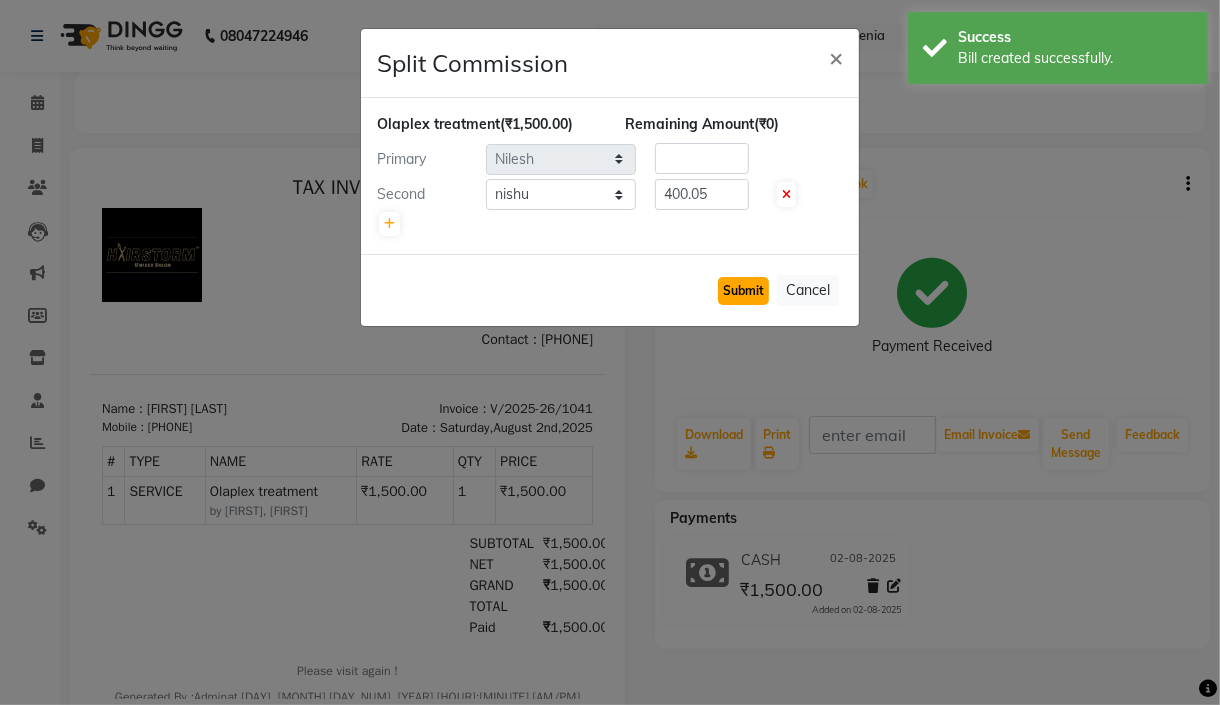 click on "Submit" 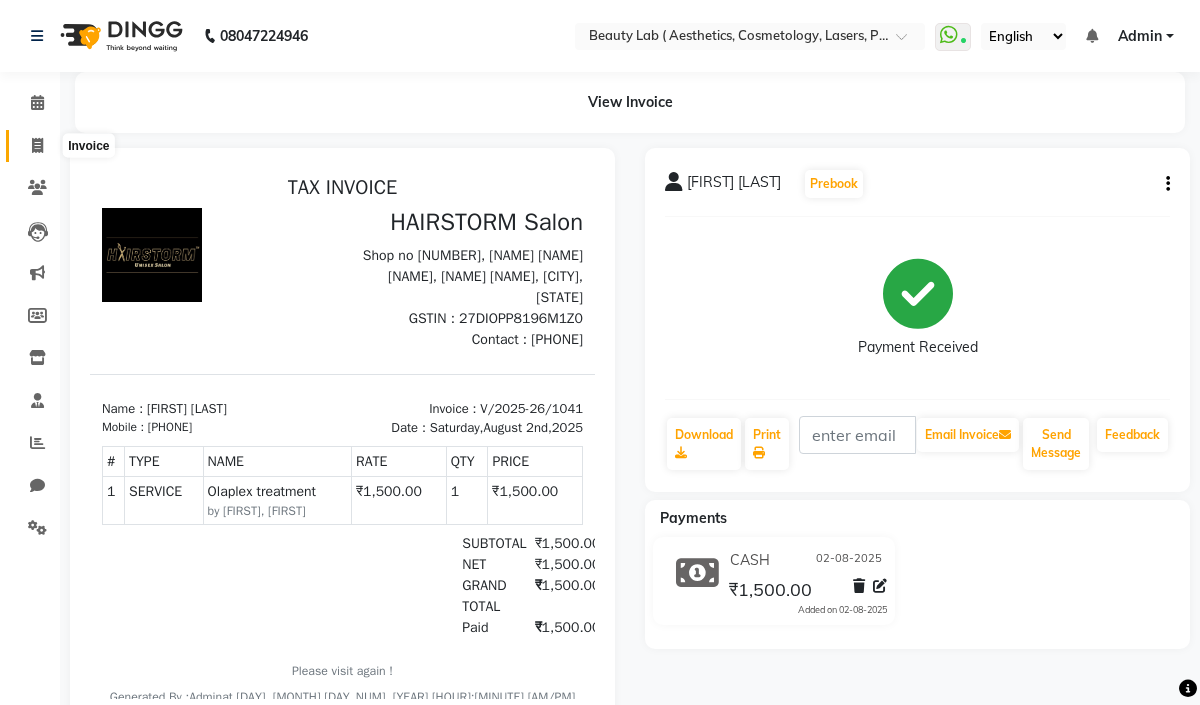 click 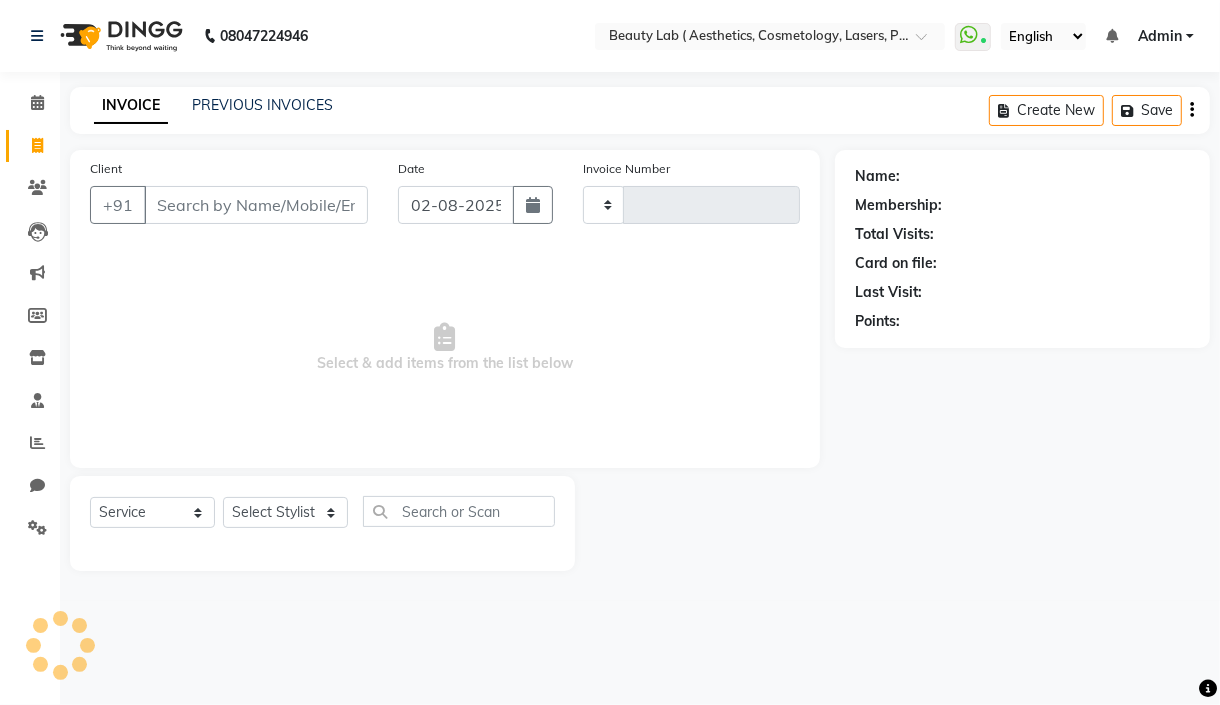 type on "0500" 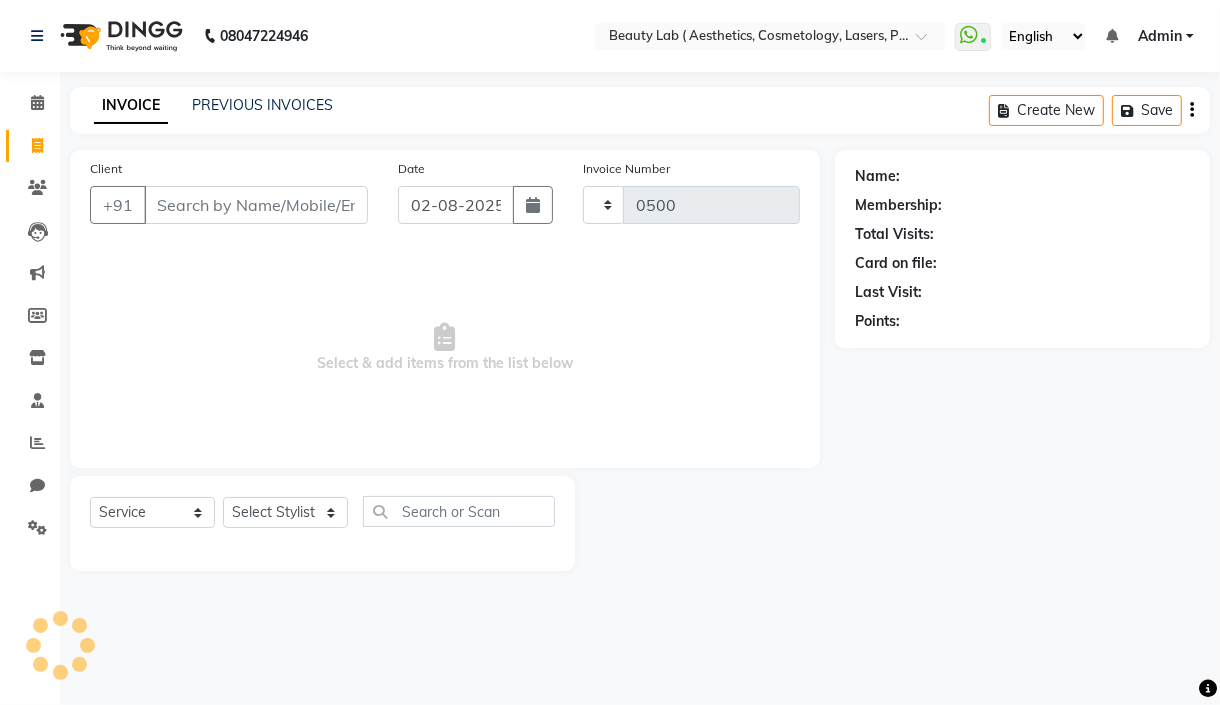 select on "7169" 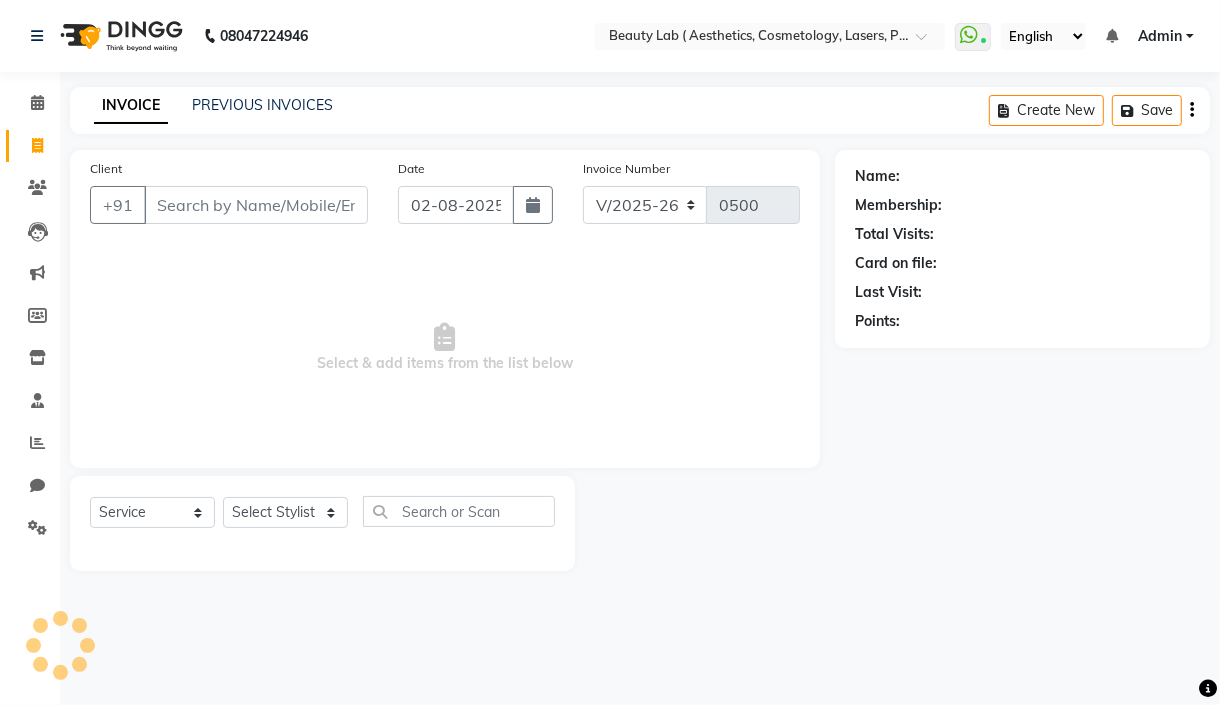 click on "Client" at bounding box center (256, 205) 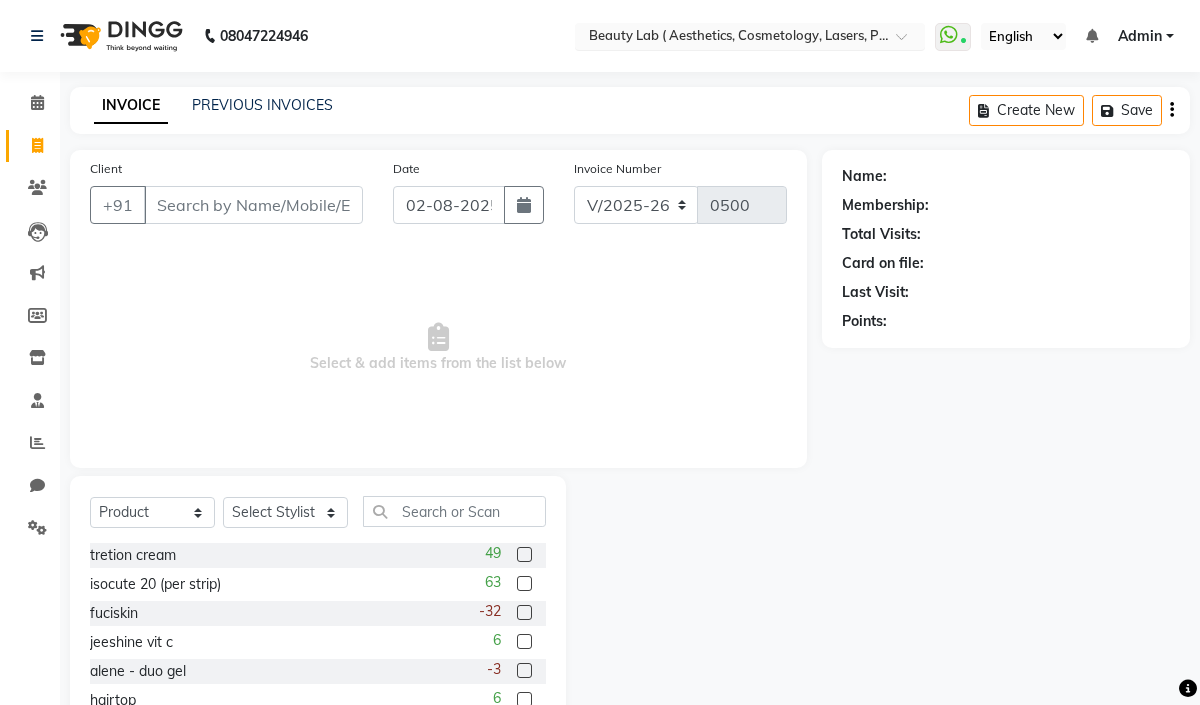 click at bounding box center (730, 38) 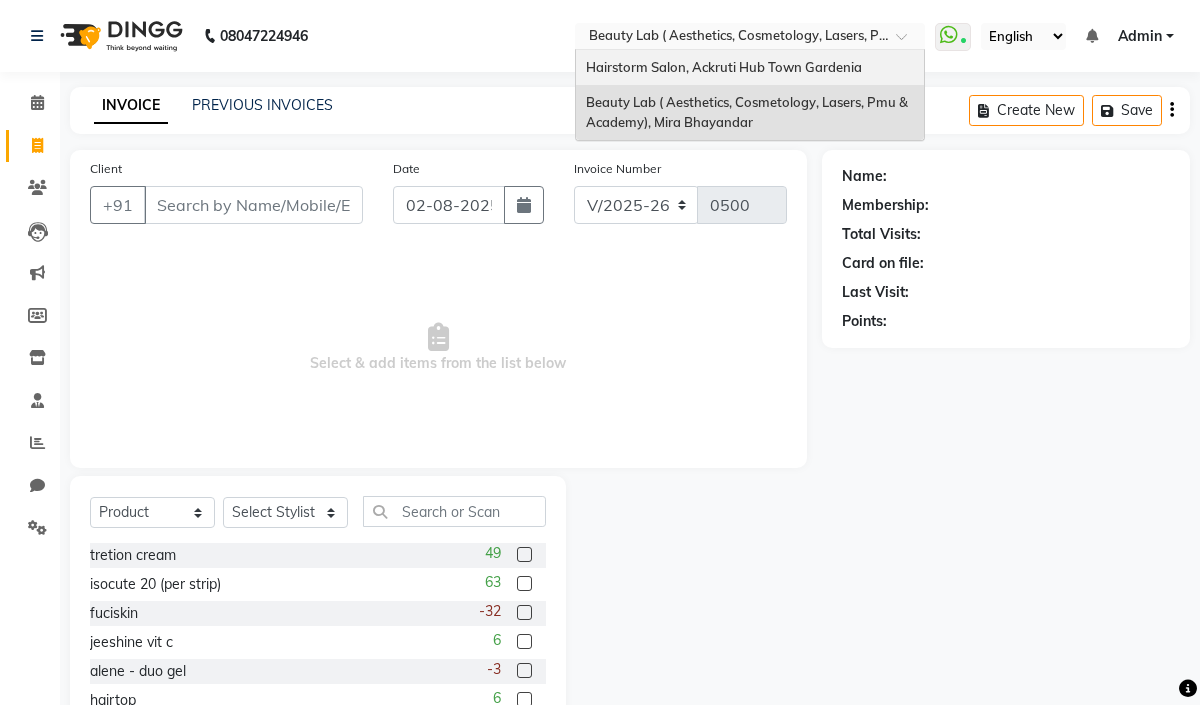 click on "Hairstorm Salon, Ackruti Hub Town Gardenia" at bounding box center [724, 67] 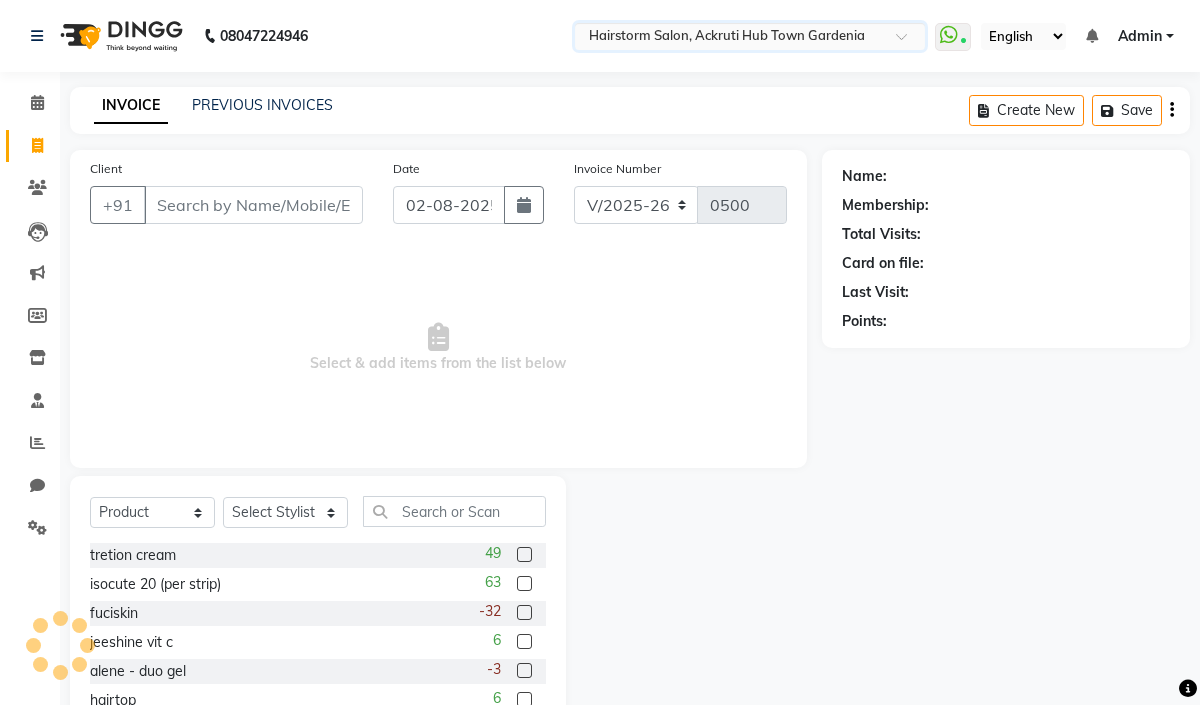click on "Select & add items from the list below" at bounding box center (438, 348) 